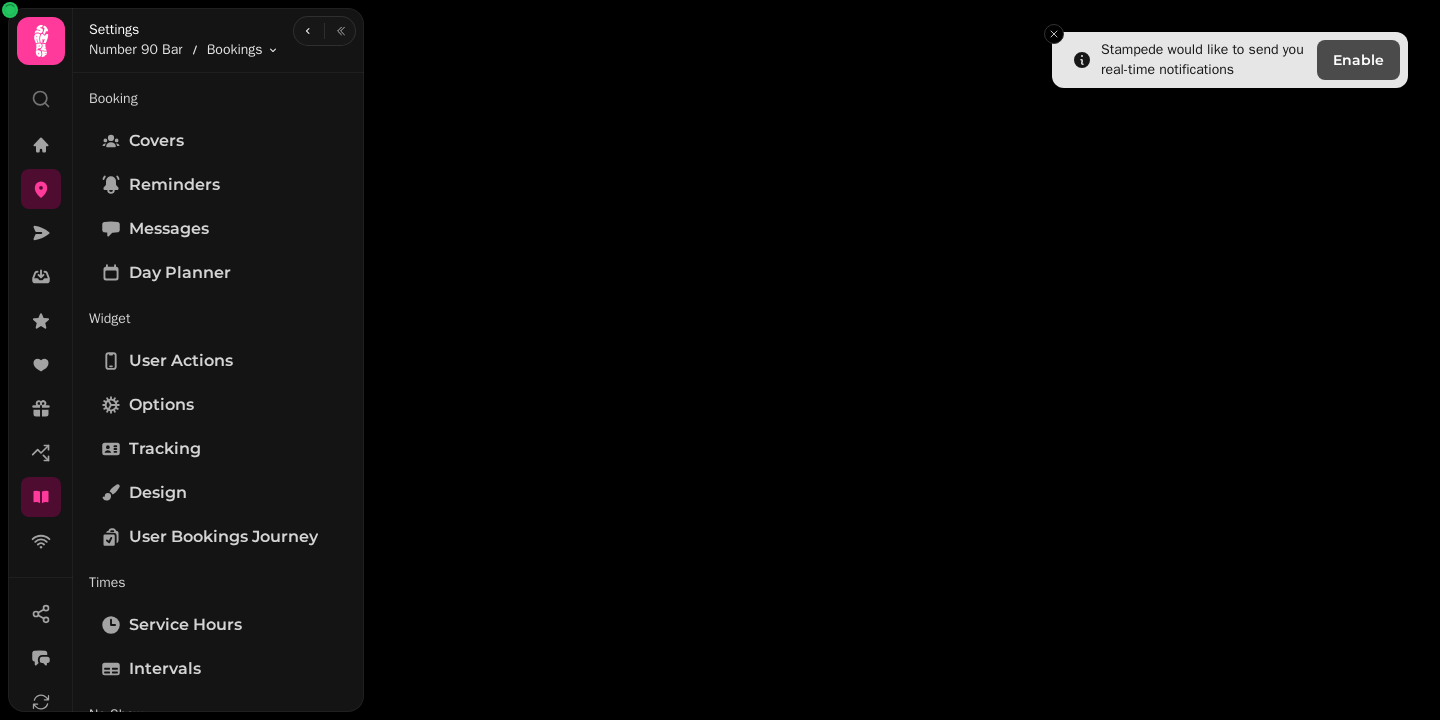 scroll, scrollTop: 0, scrollLeft: 0, axis: both 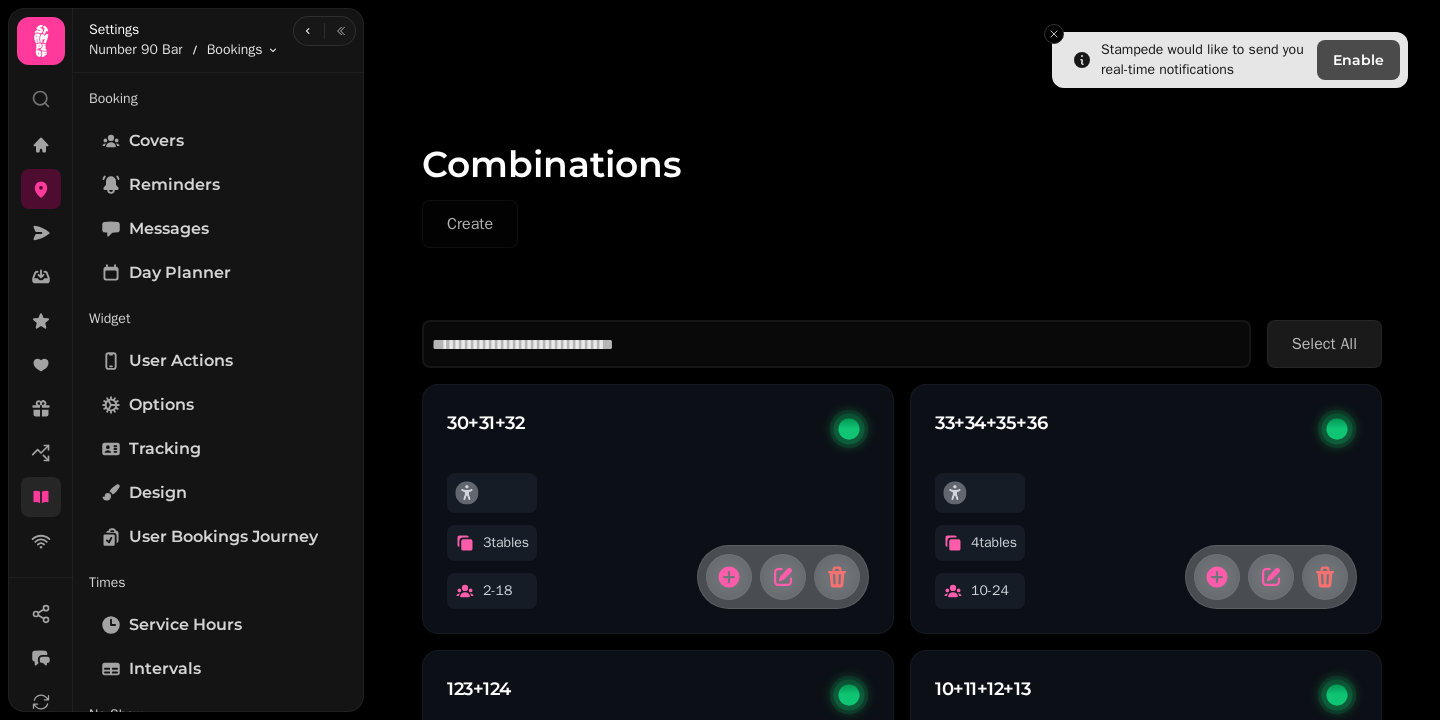 click 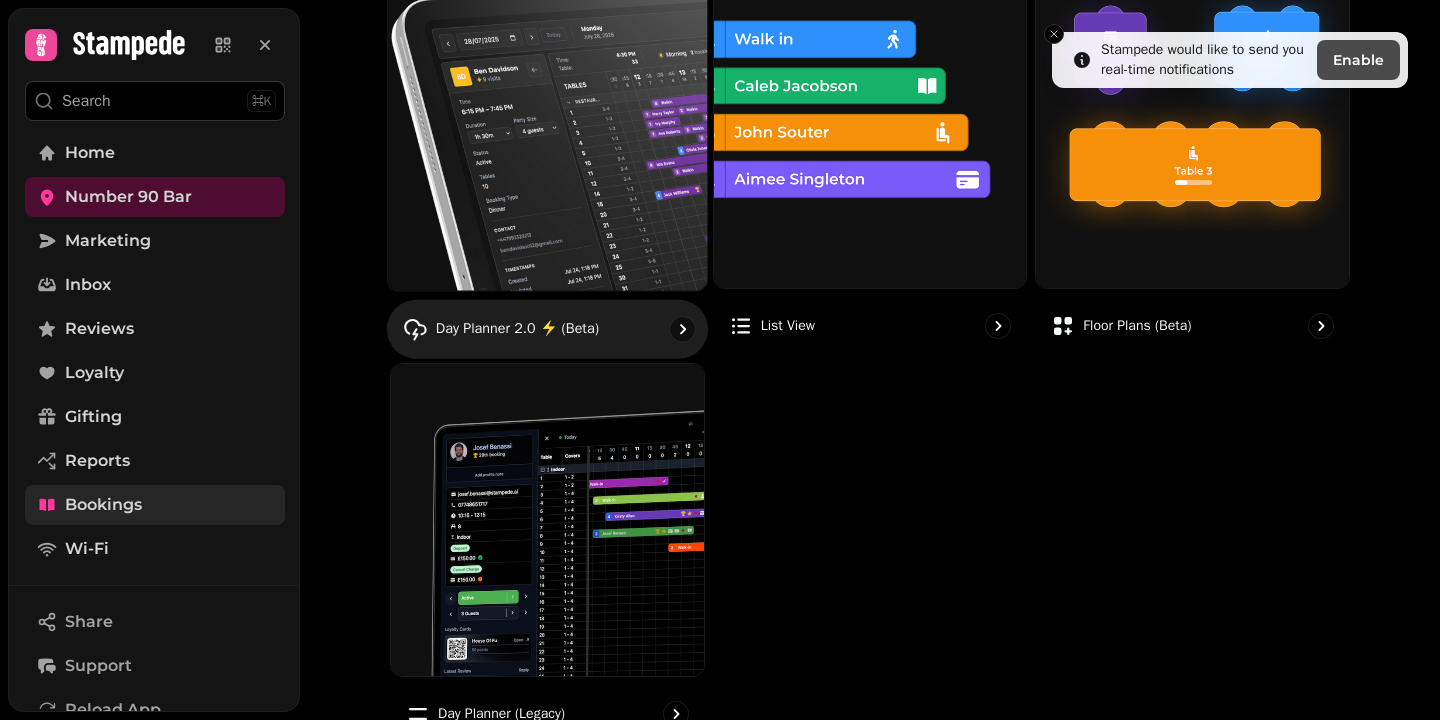 scroll, scrollTop: 270, scrollLeft: 0, axis: vertical 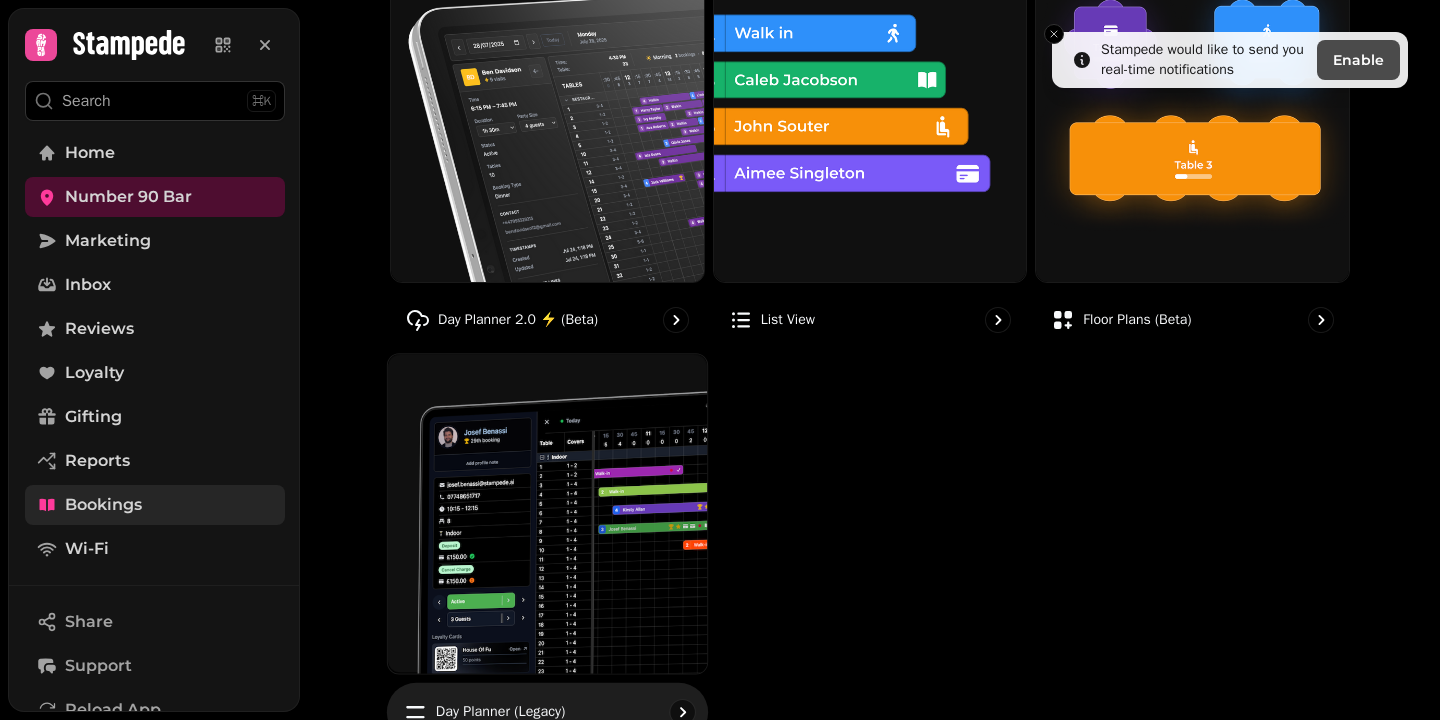 click at bounding box center [547, 513] 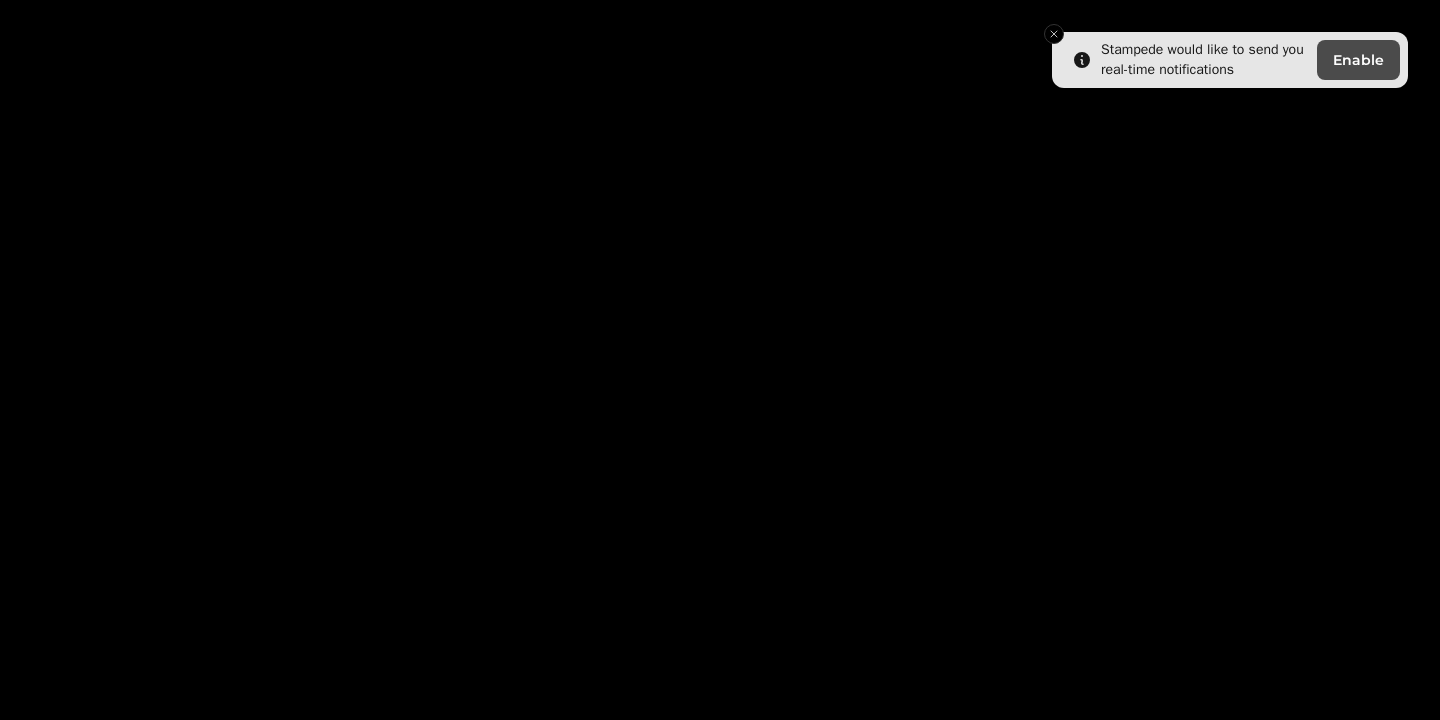 scroll, scrollTop: 0, scrollLeft: 0, axis: both 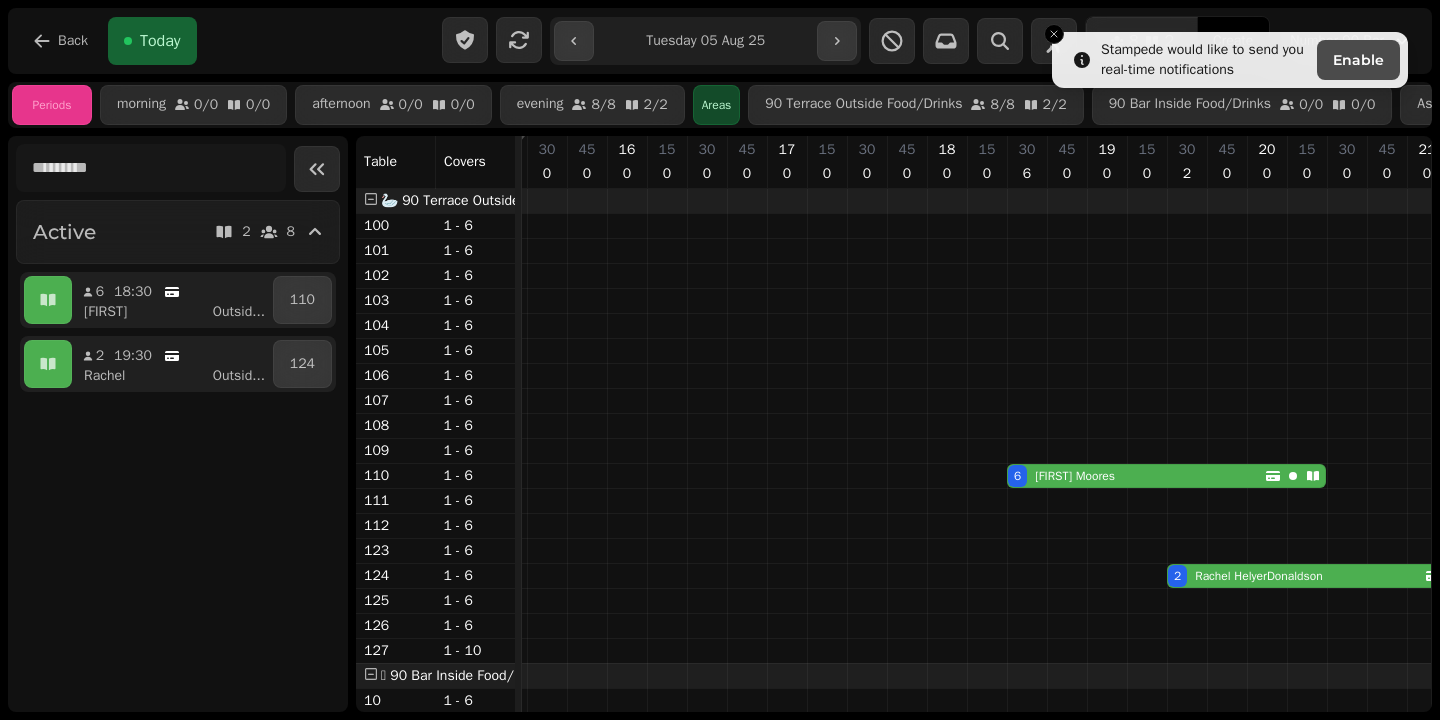 click on "**********" at bounding box center [705, 41] 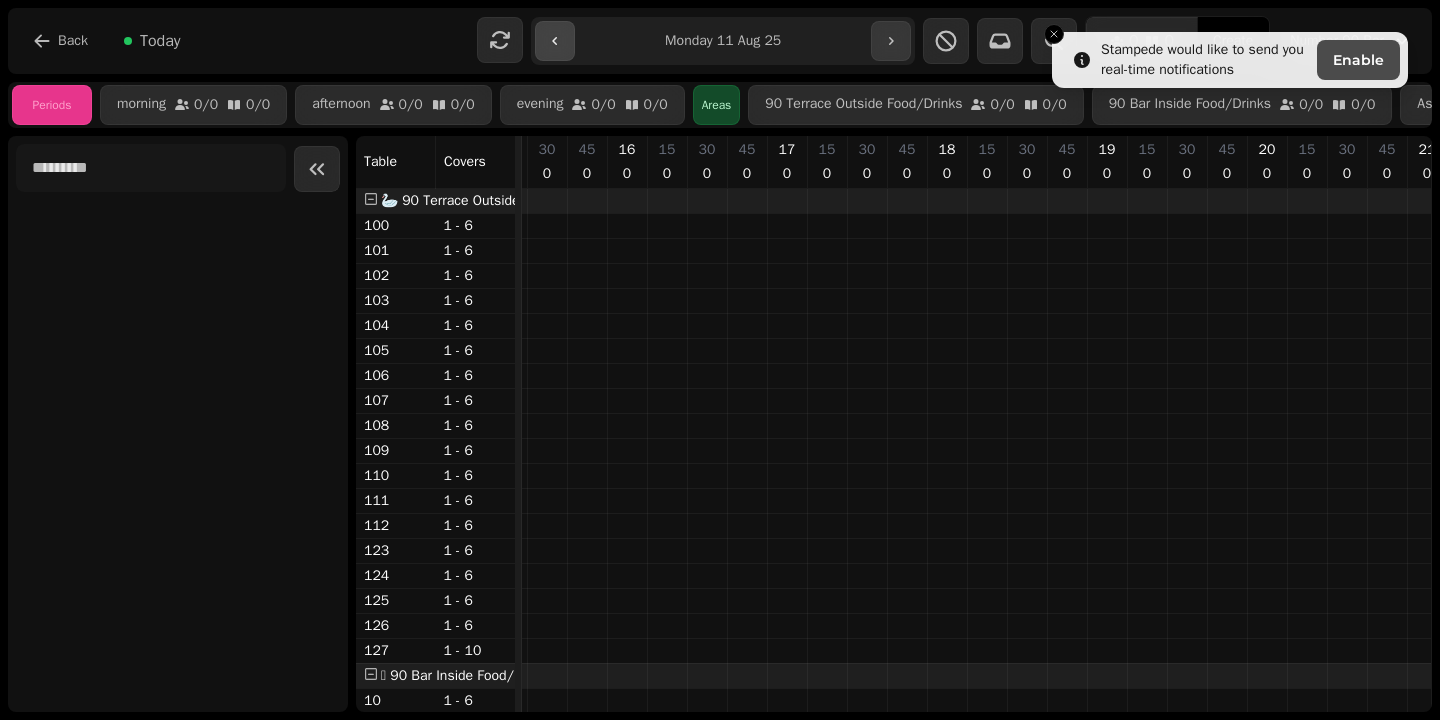 click at bounding box center (555, 41) 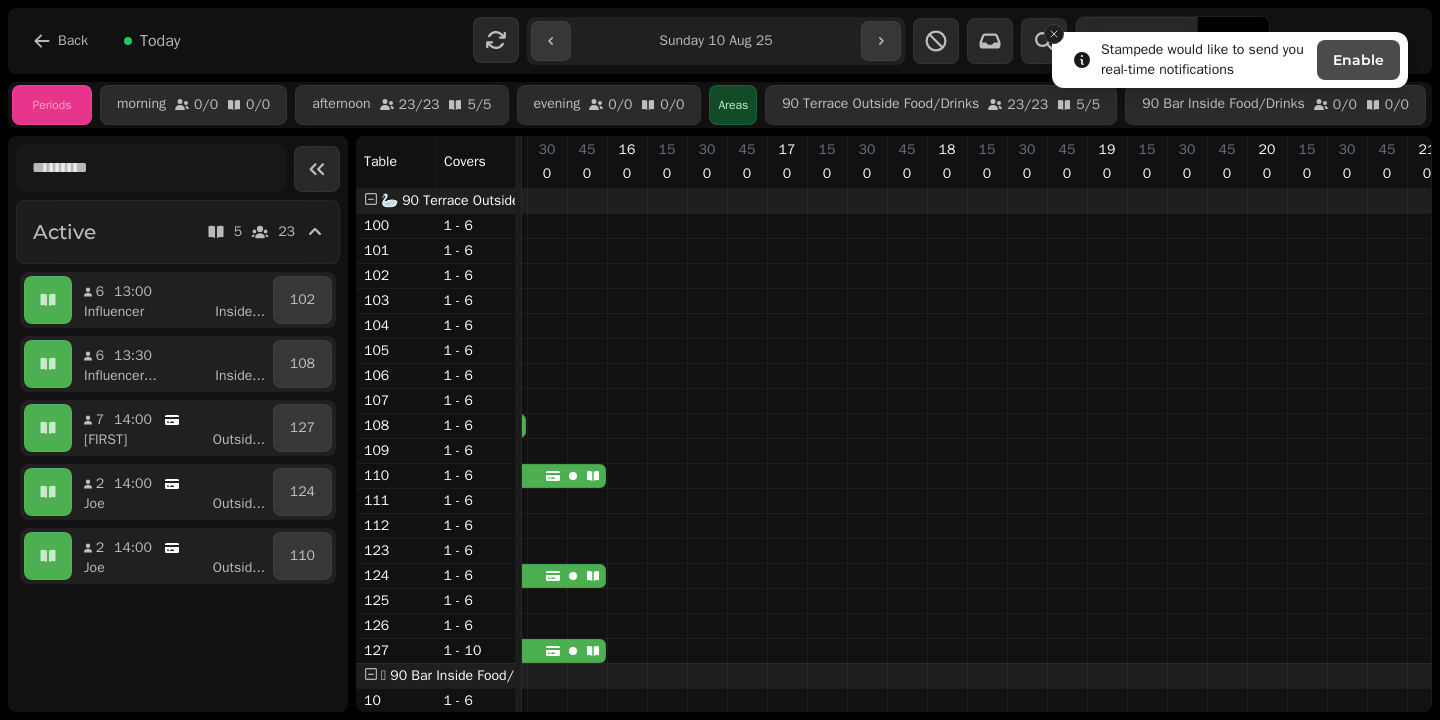 click 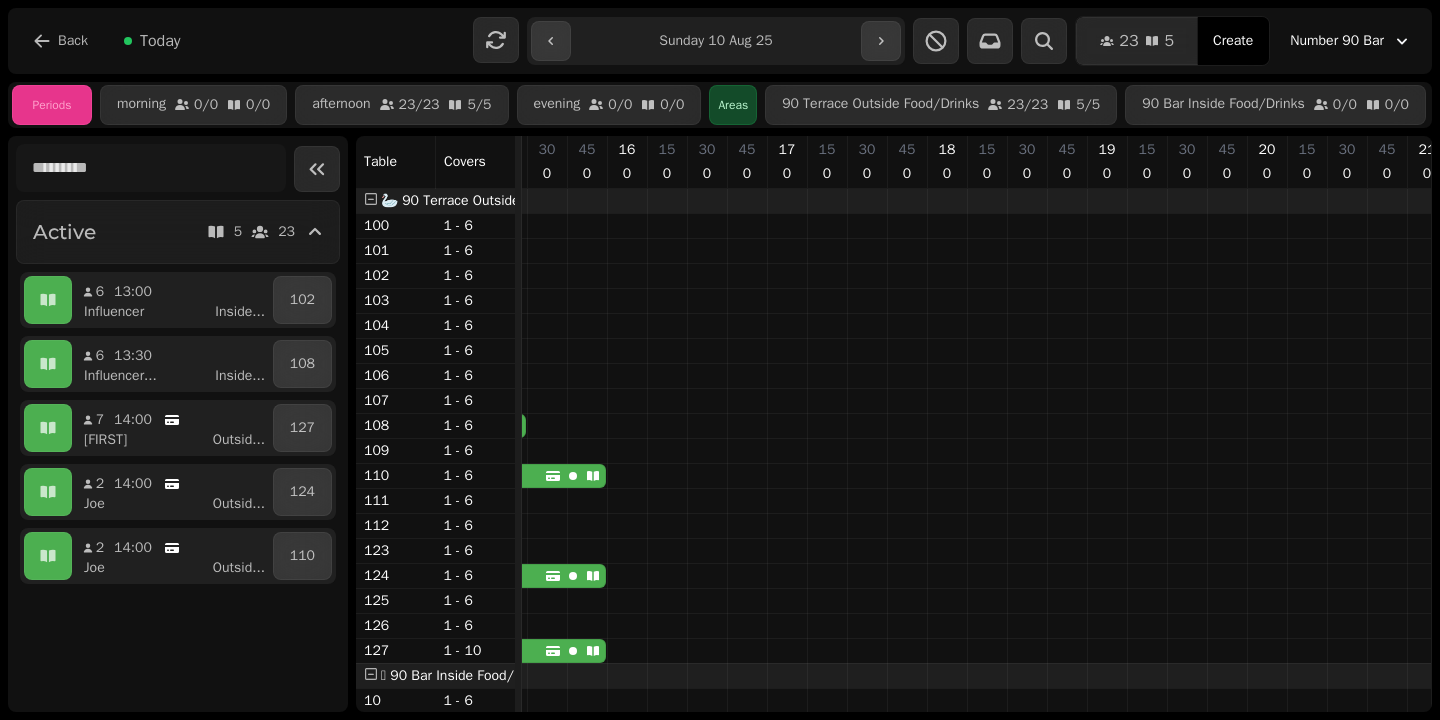 scroll, scrollTop: 141, scrollLeft: 555, axis: both 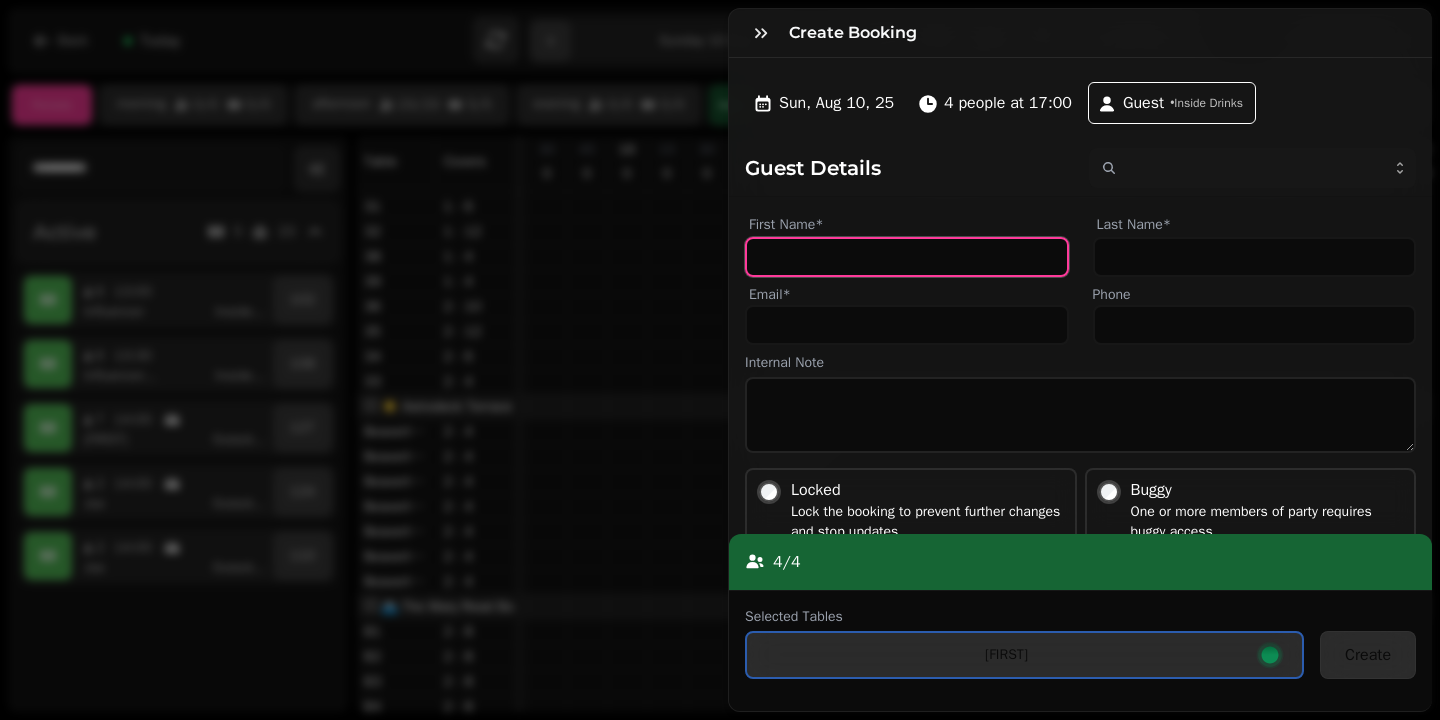 click on "First Name*" at bounding box center [907, 257] 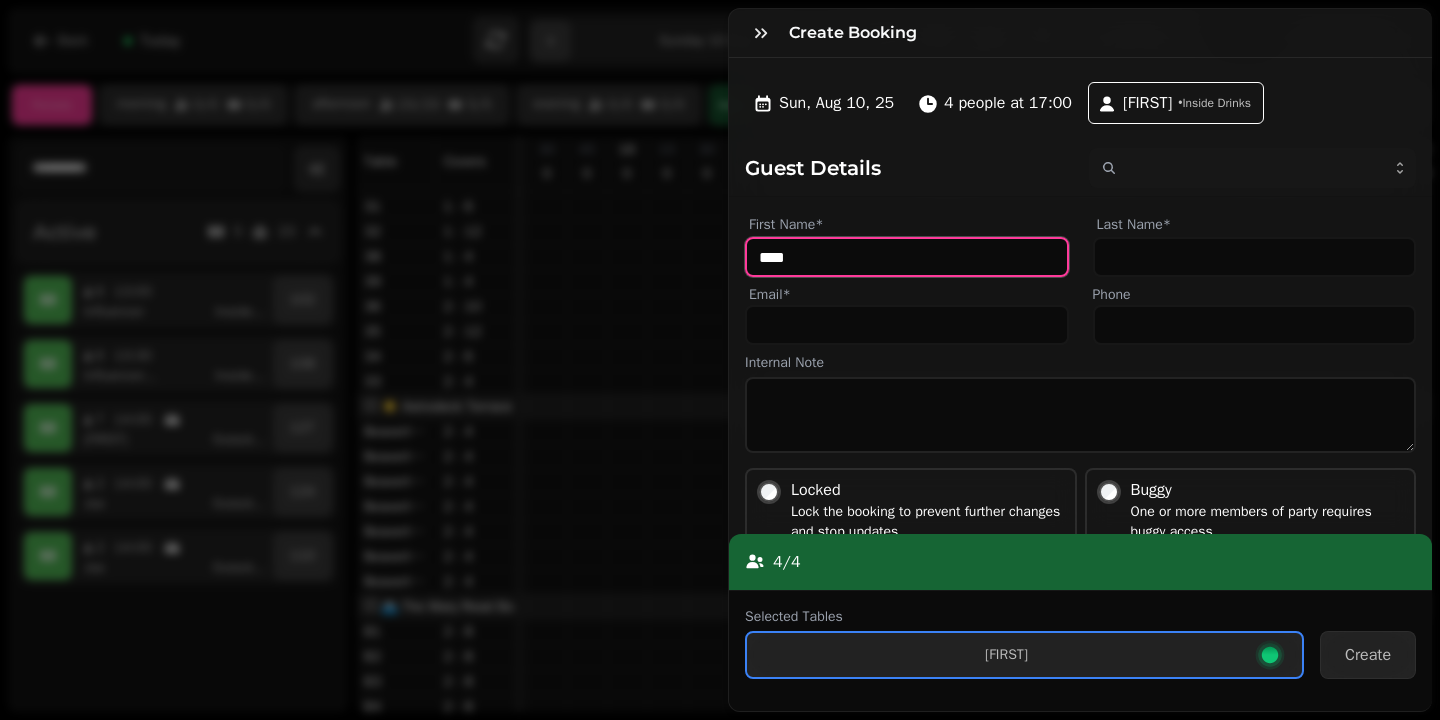type on "*****" 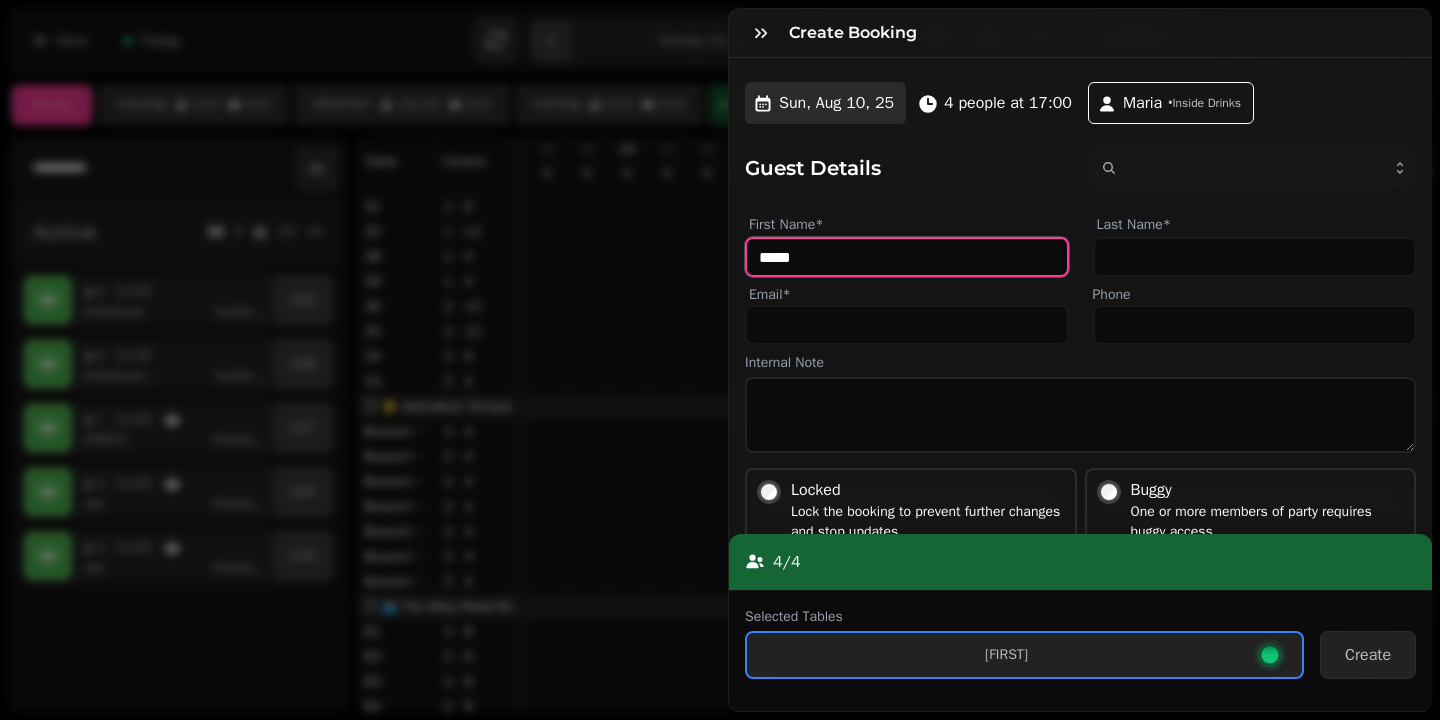 click on "Sun, Aug 10, 25" at bounding box center (836, 103) 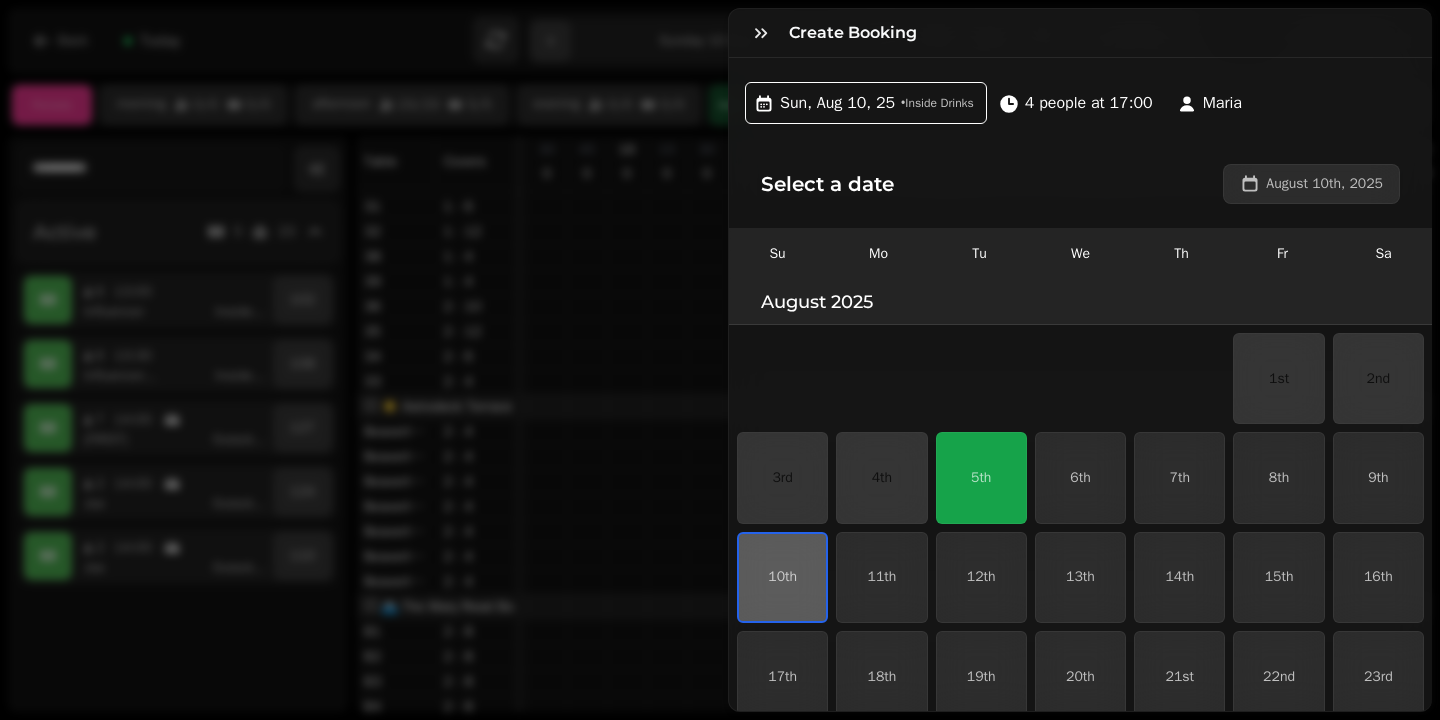 scroll, scrollTop: 108, scrollLeft: 0, axis: vertical 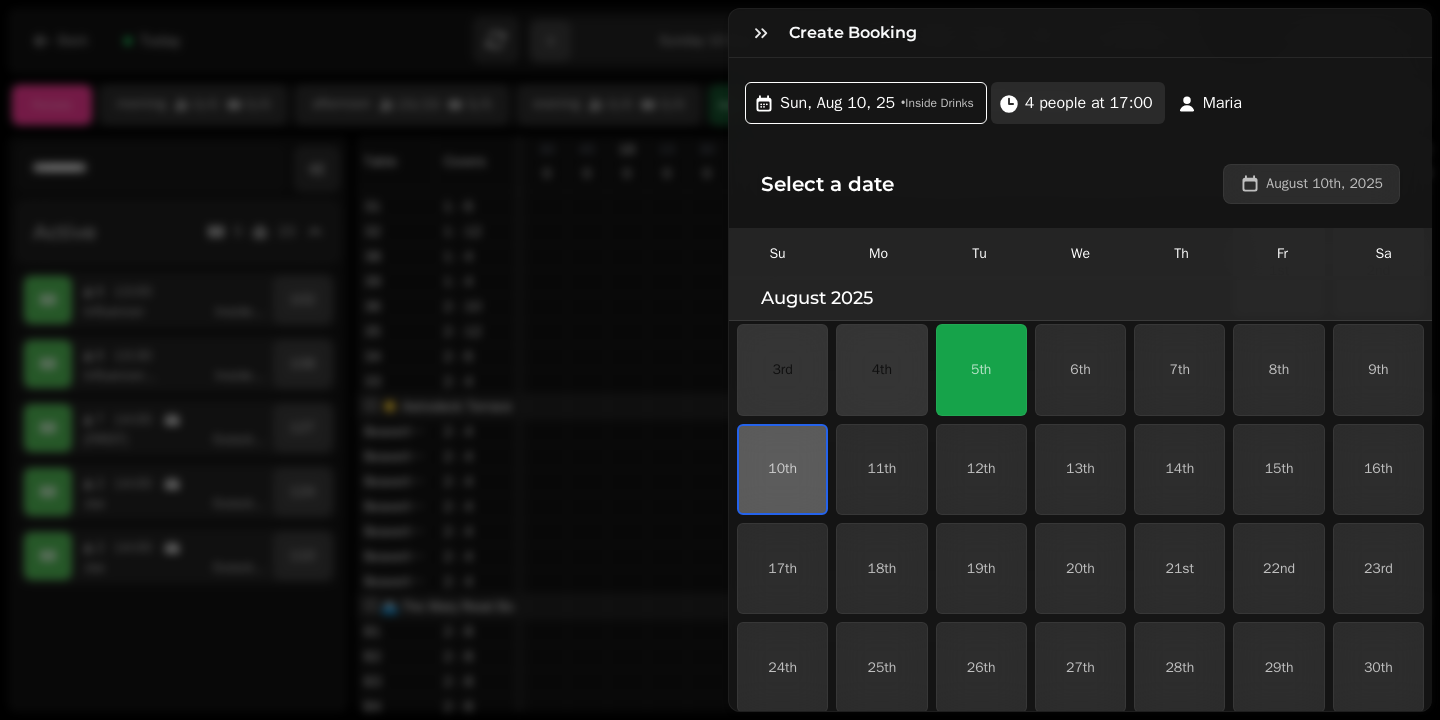 click on "4 people at 17:00" at bounding box center [1089, 103] 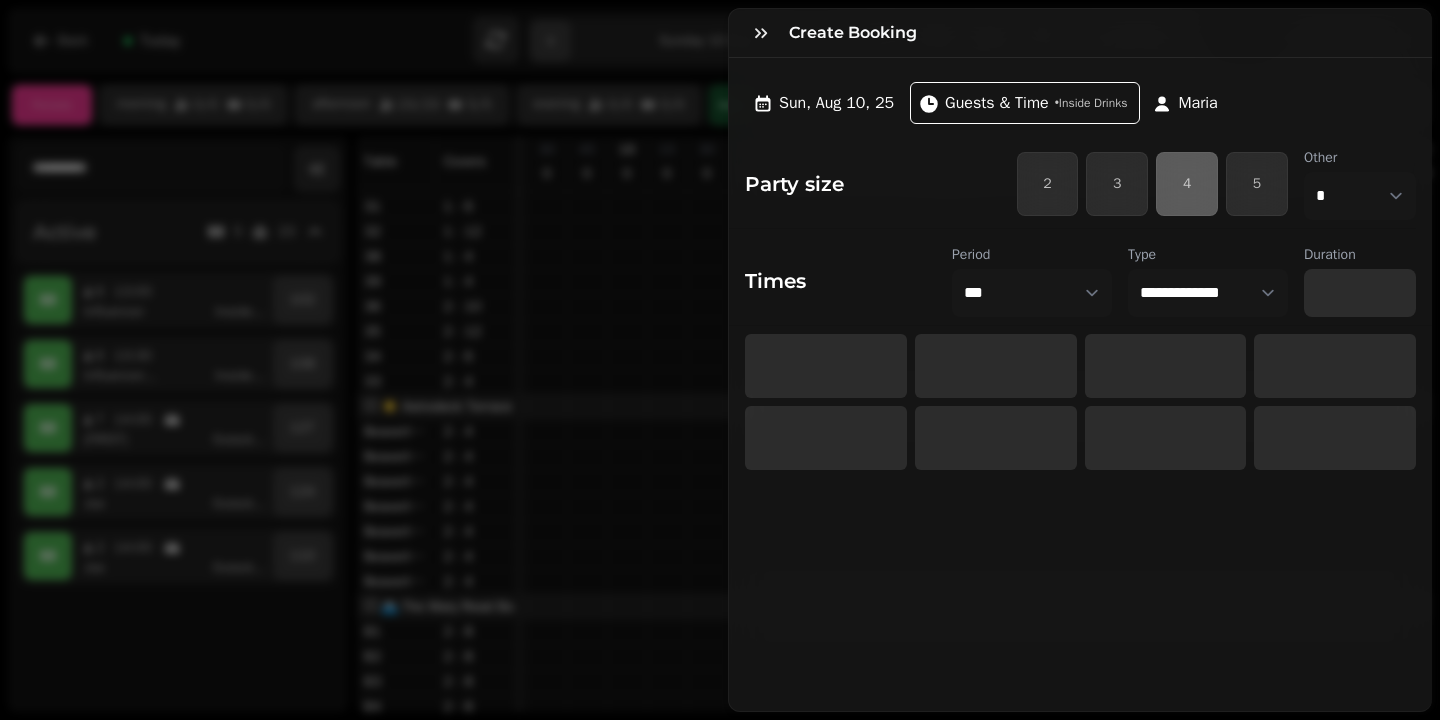 select on "****" 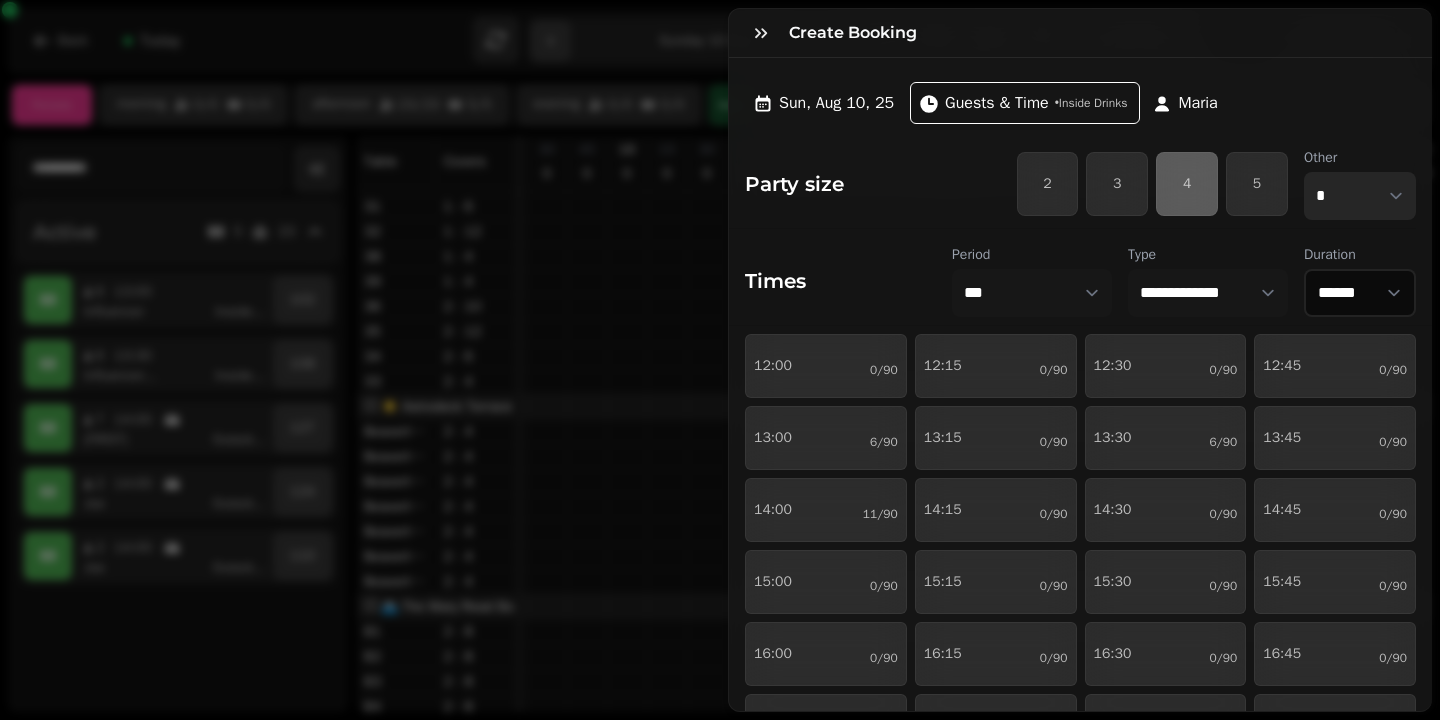 click on "* * * * * * * * * ** ** ** ** ** ** ** ** ** ** ** ** ** ** ** ** ** ** ** ** ** ** ** ** ** ** ** ** ** ** ** ** ** ** ** ** ** ** ** ** ** ** ** ** ** ** ** ** ** ** ** ** ** ** ** ** ** ** ** ** ** ** ** ** ** ** ** ** ** ** ** ** ** ** ** ** ** ** ** ** ** ** ** ** ** ** ** ** ** ** *** *** *** *** *** *** *** *** *** *** *** *** *** *** *** *** *** *** *** *** ***" at bounding box center [1360, 196] 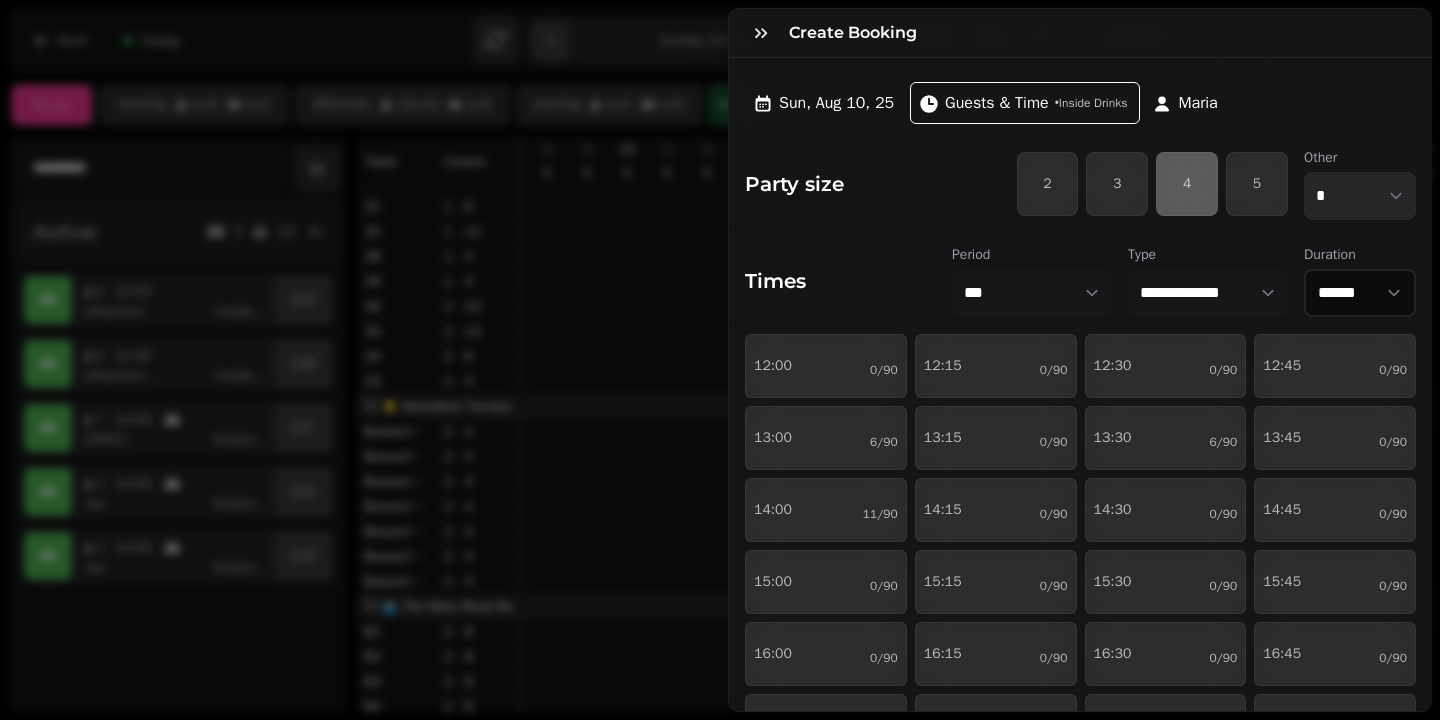 select on "**" 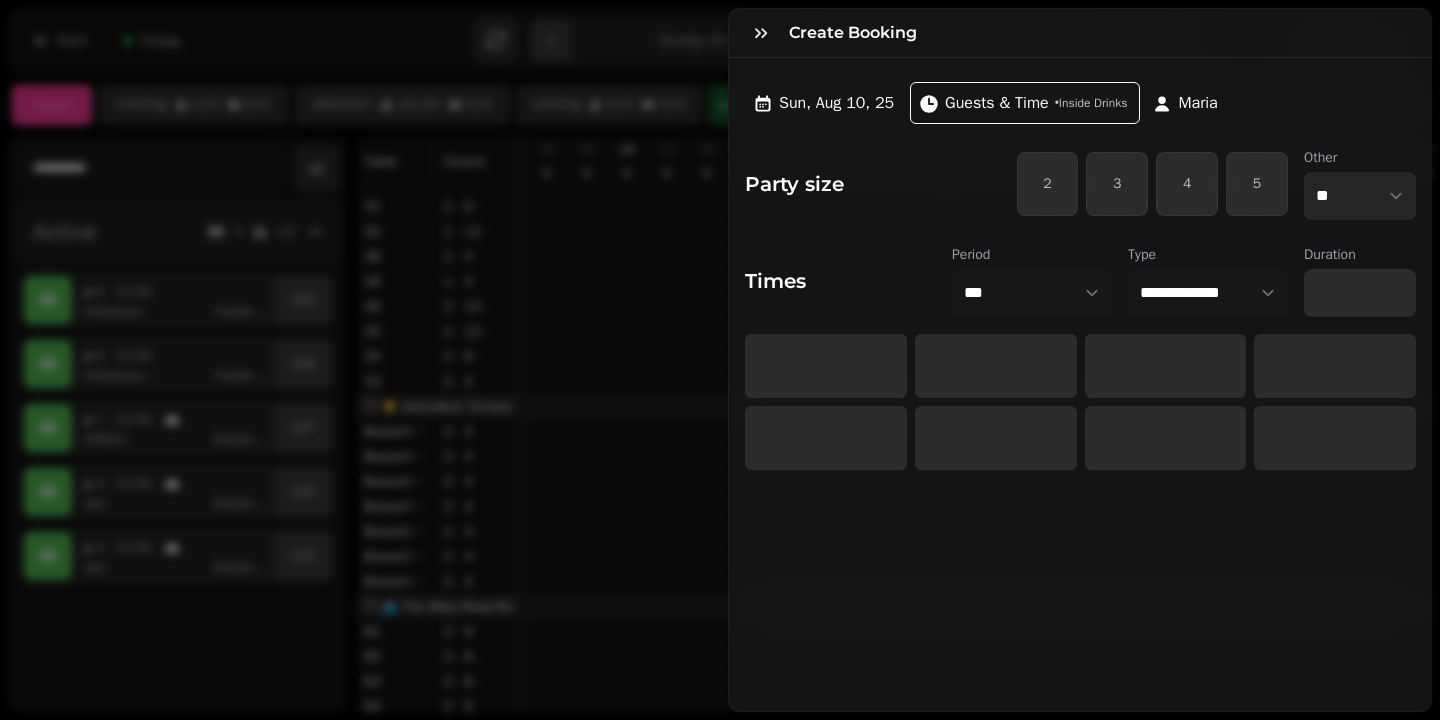 select on "*****" 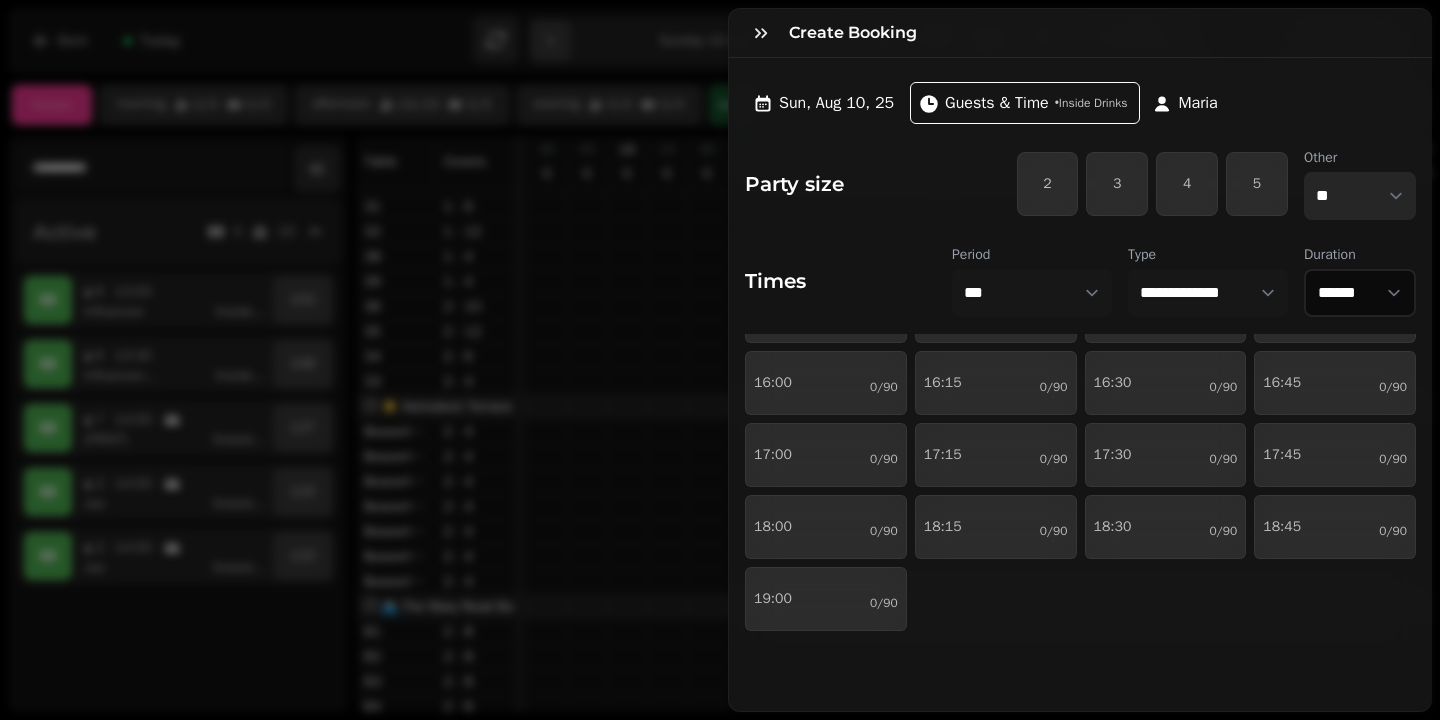 scroll, scrollTop: 0, scrollLeft: 0, axis: both 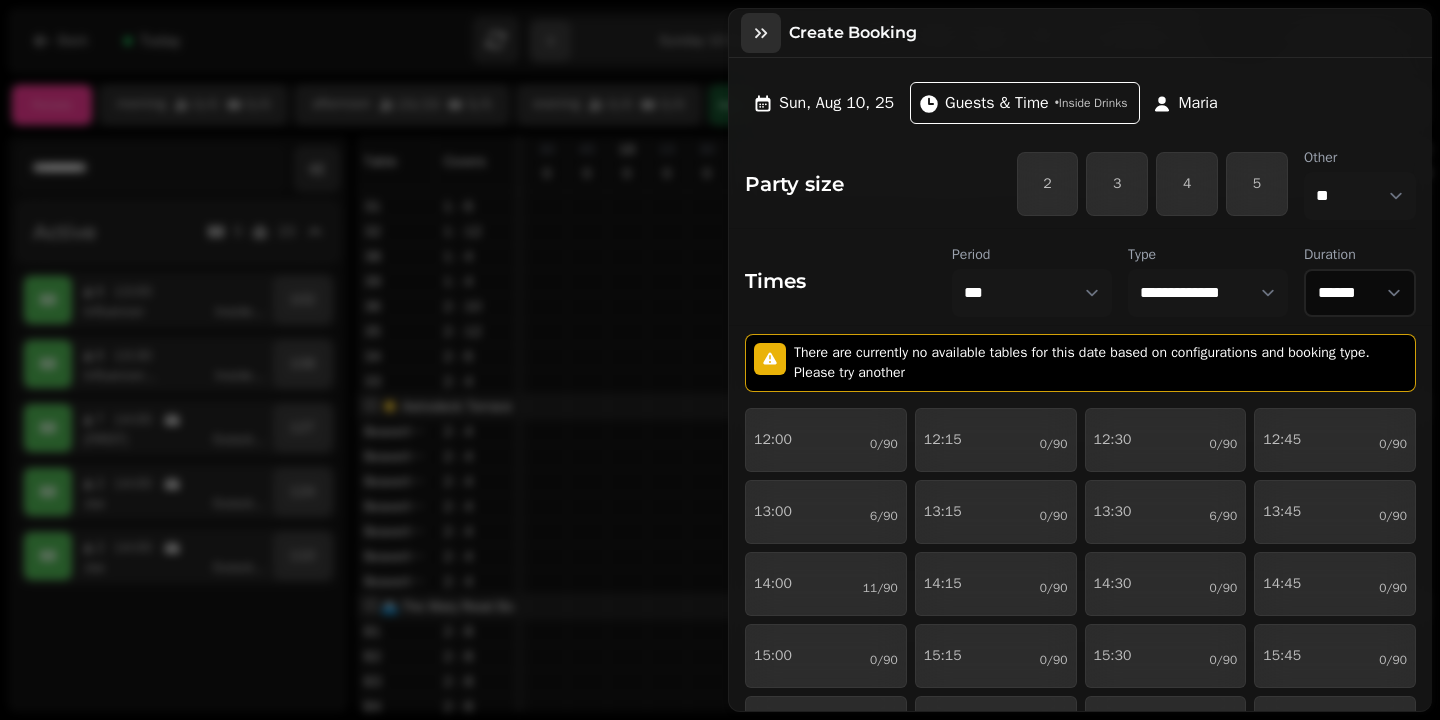 click 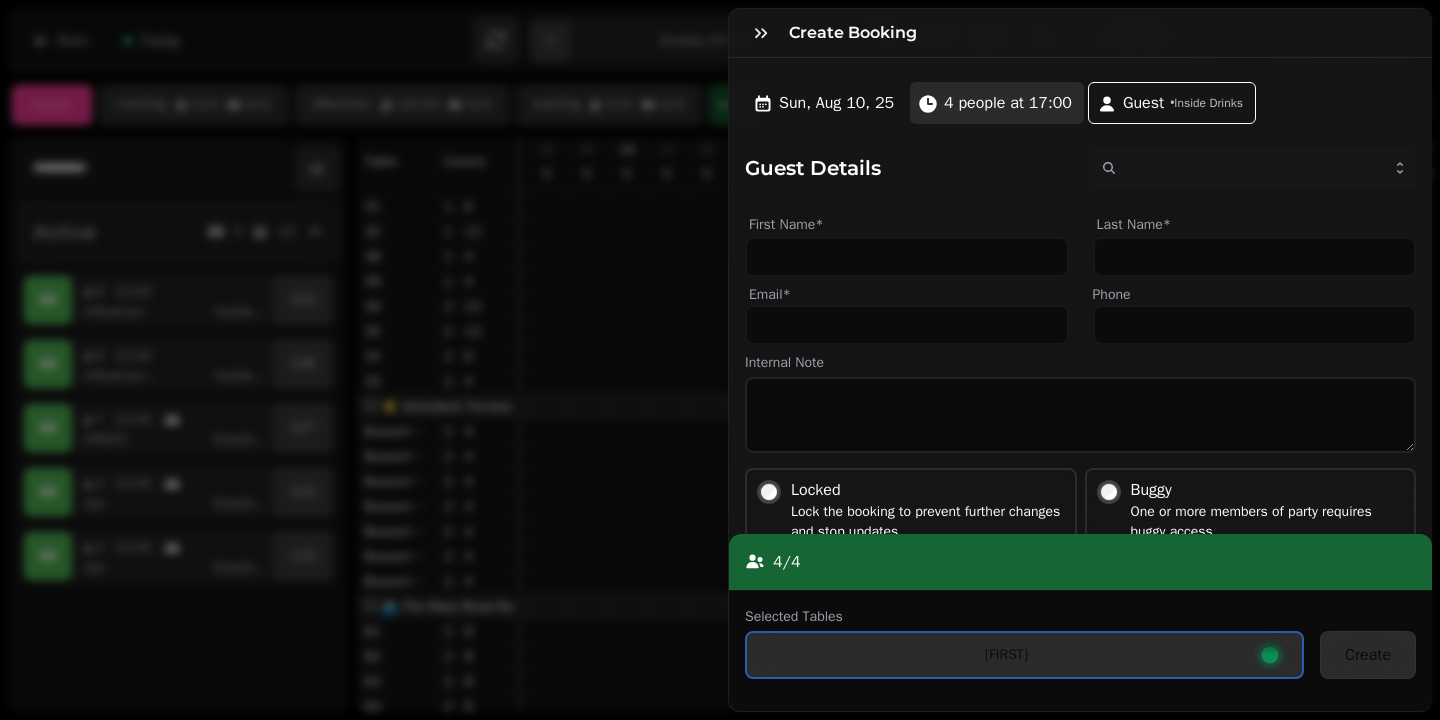click on "4 people at 17:00" at bounding box center [1008, 103] 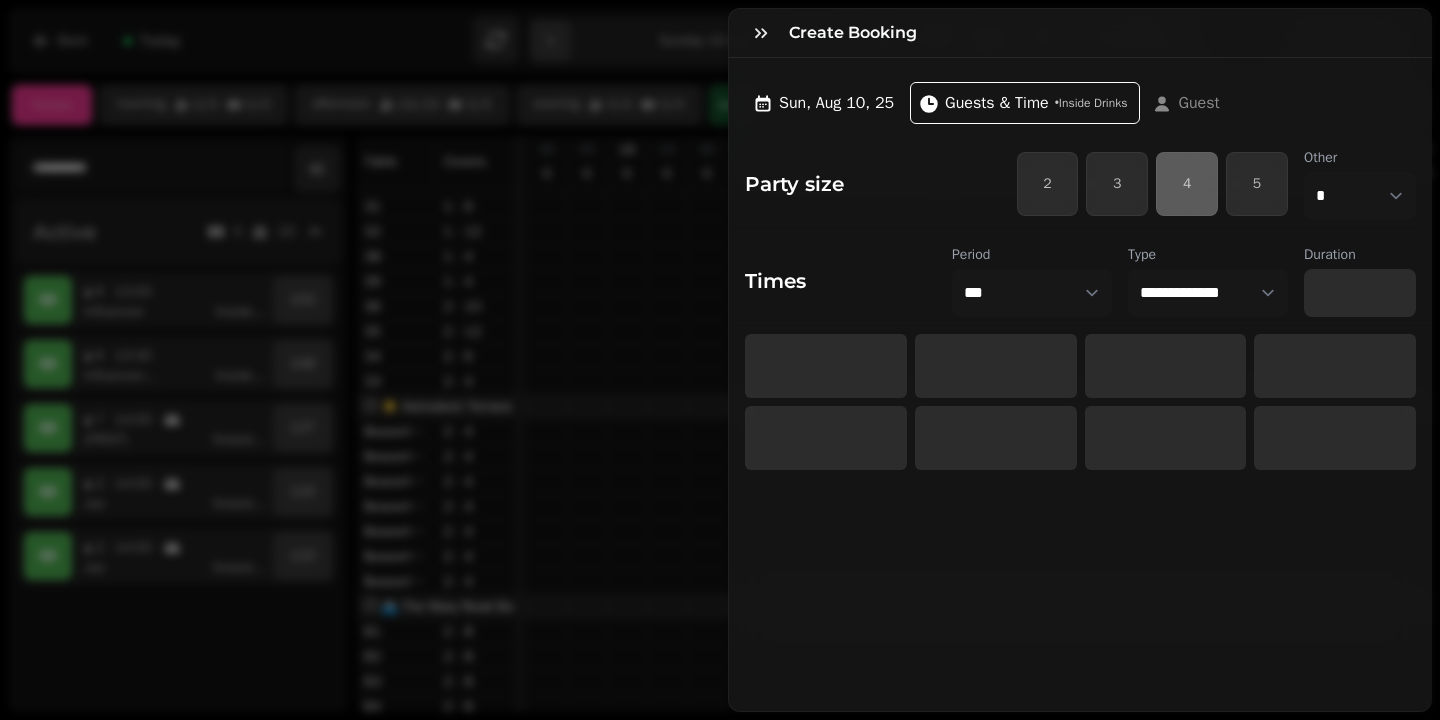 select on "****" 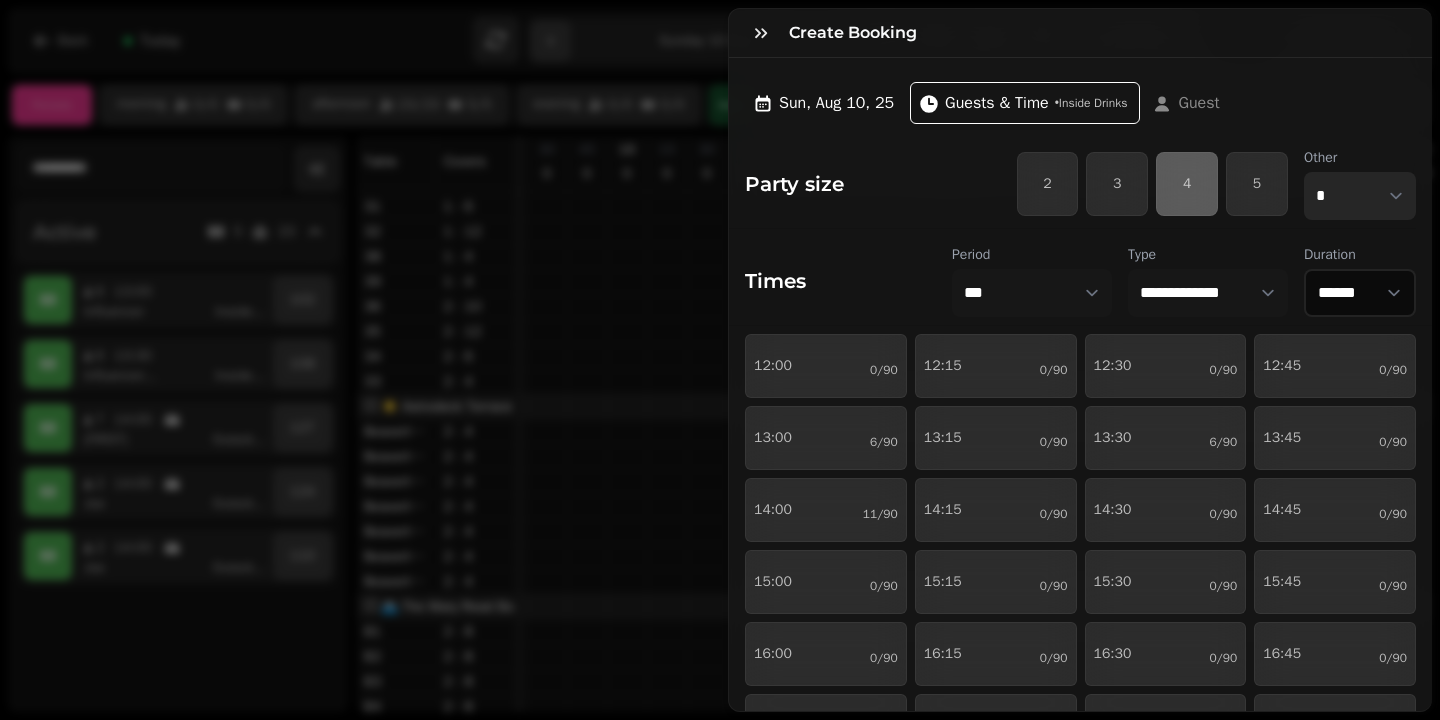 click on "* * * * * * * * * ** ** ** ** ** ** ** ** ** ** ** ** ** ** ** ** ** ** ** ** ** ** ** ** ** ** ** ** ** ** ** ** ** ** ** ** ** ** ** ** ** ** ** ** ** ** ** ** ** ** ** ** ** ** ** ** ** ** ** ** ** ** ** ** ** ** ** ** ** ** ** ** ** ** ** ** ** ** ** ** ** ** ** ** ** ** ** ** ** ** *** *** *** *** *** *** *** *** *** *** *** *** *** *** *** *** *** *** *** *** ***" at bounding box center [1360, 196] 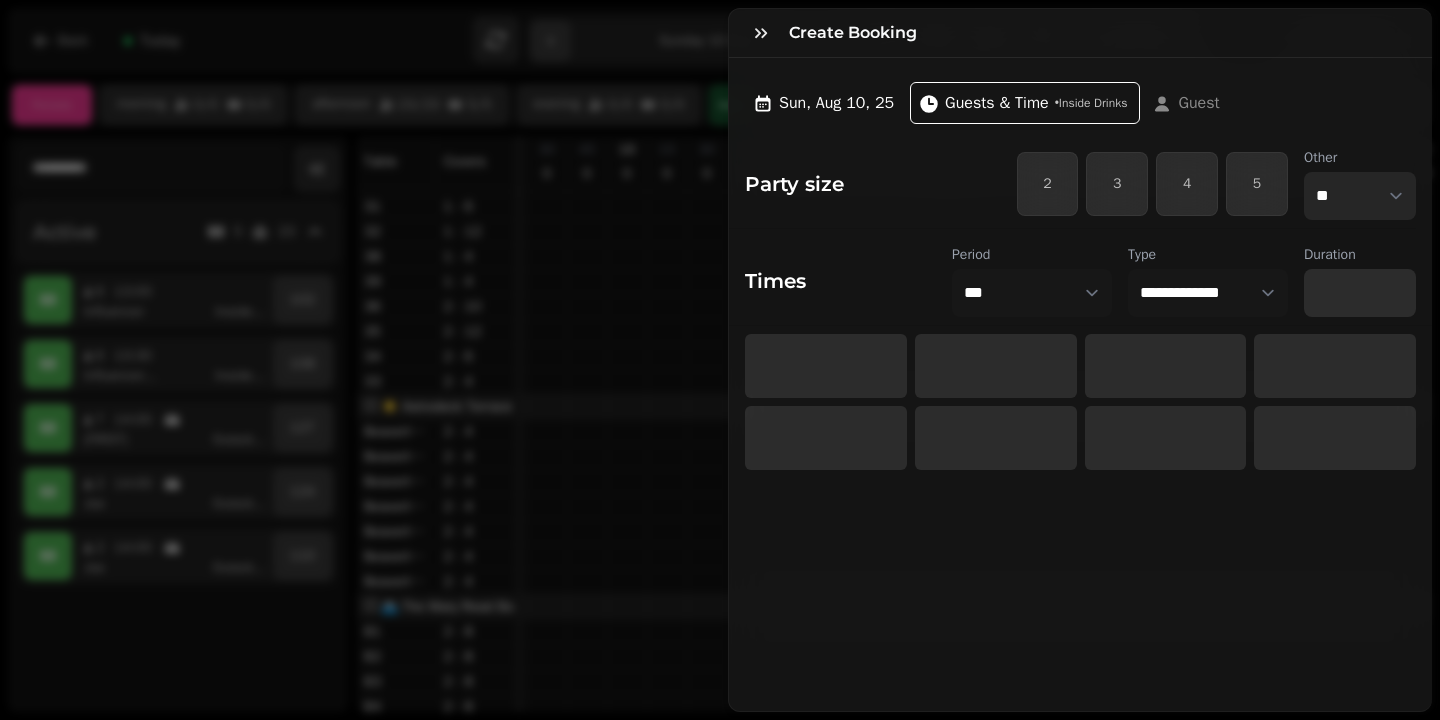select on "*****" 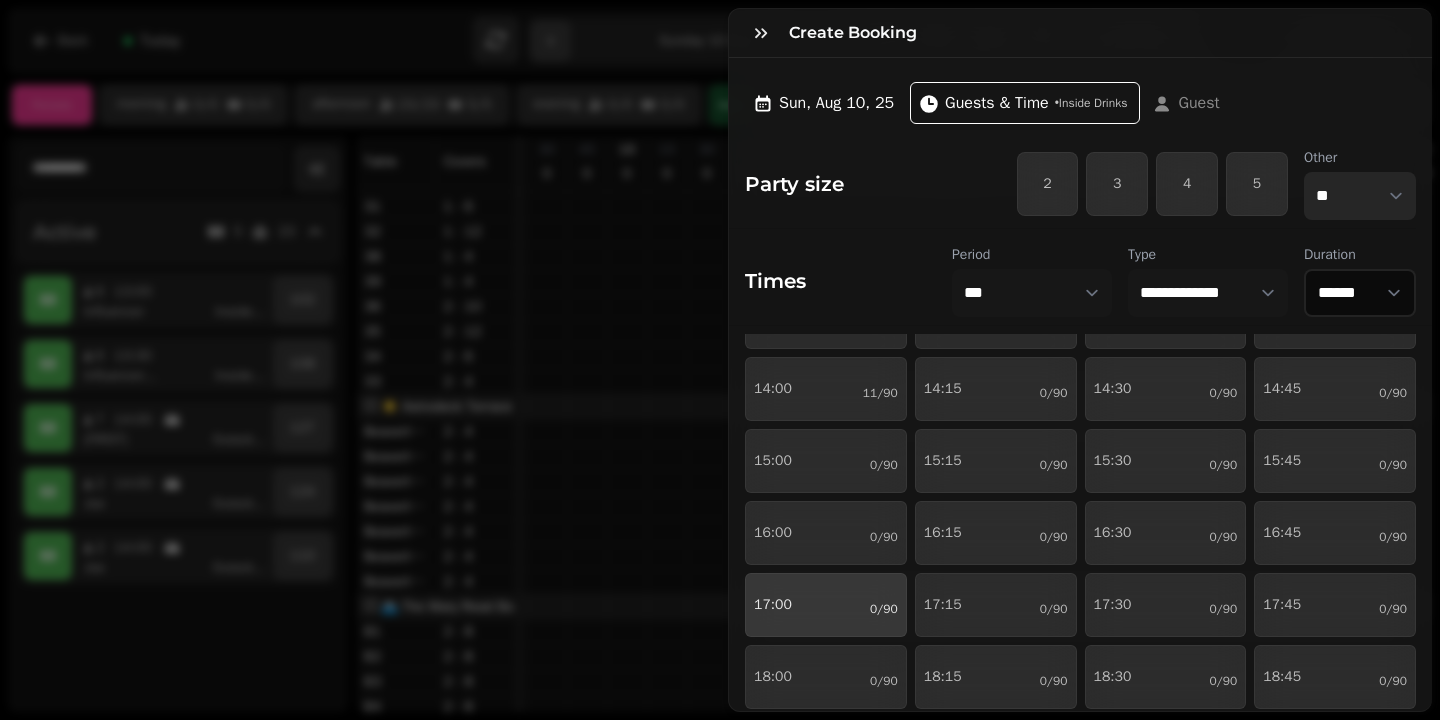 scroll, scrollTop: 205, scrollLeft: 0, axis: vertical 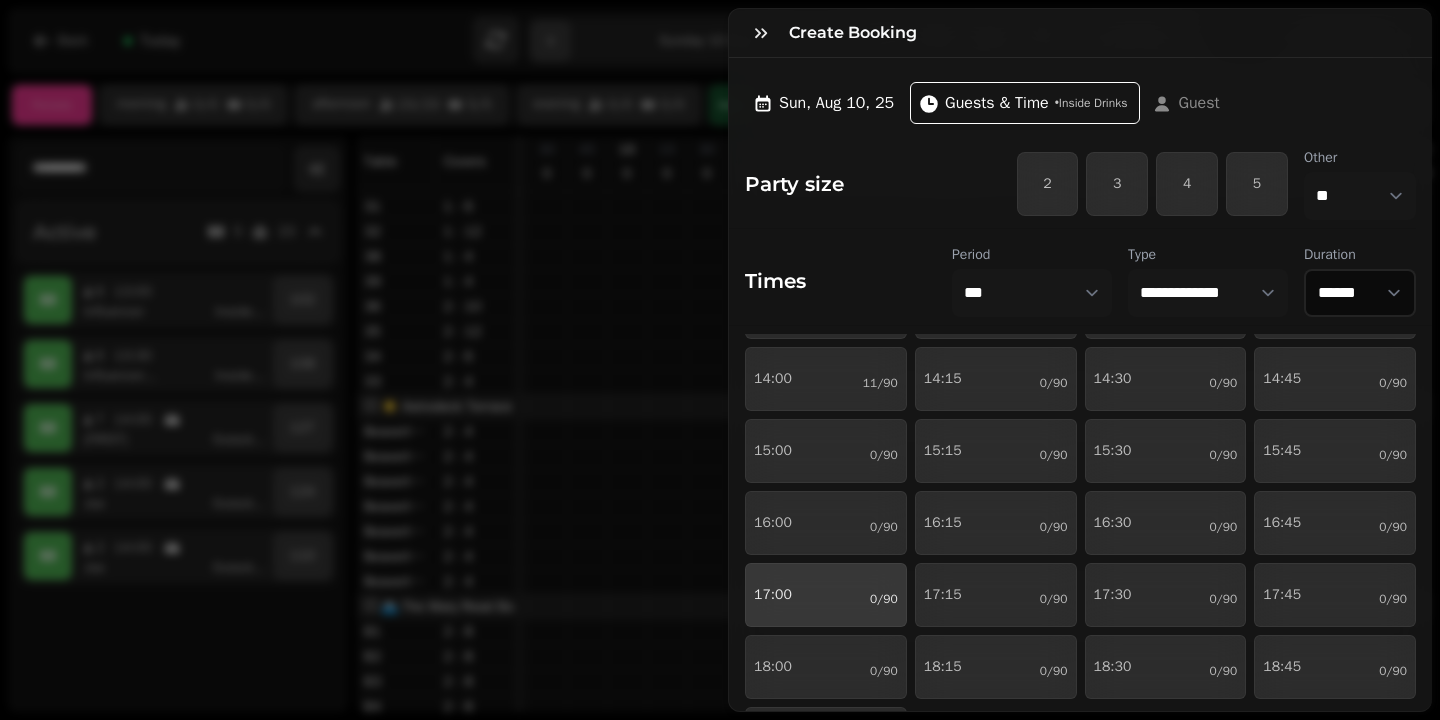 click on "17:00 0/90" at bounding box center (826, 595) 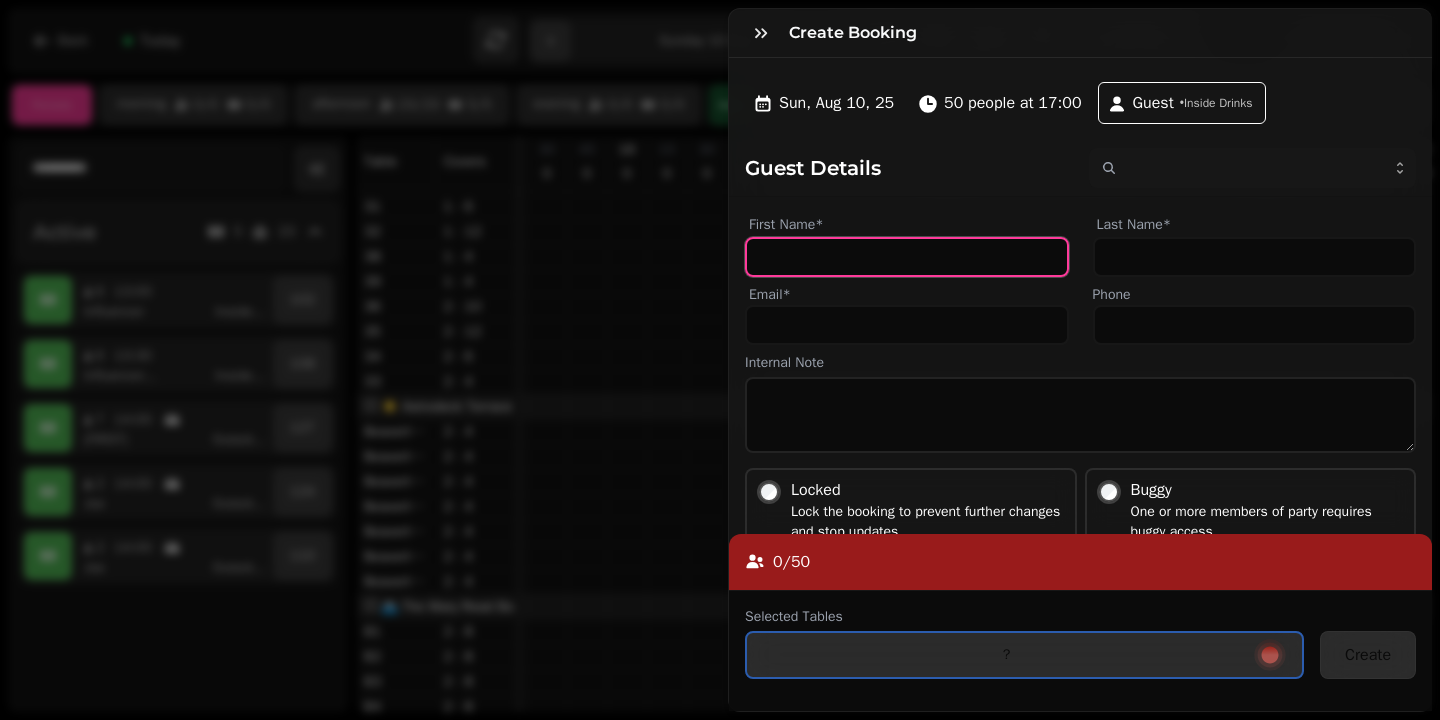 click on "First Name*" at bounding box center [907, 257] 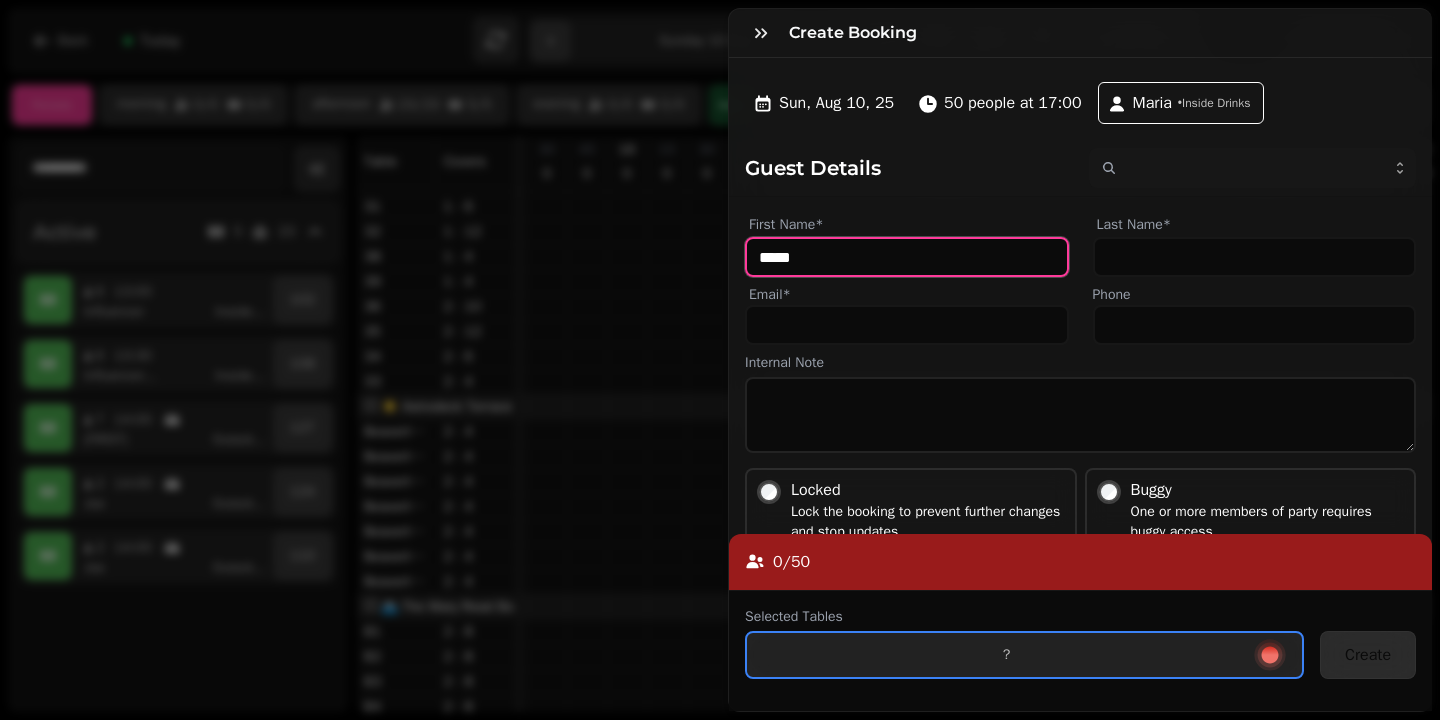 type on "*****" 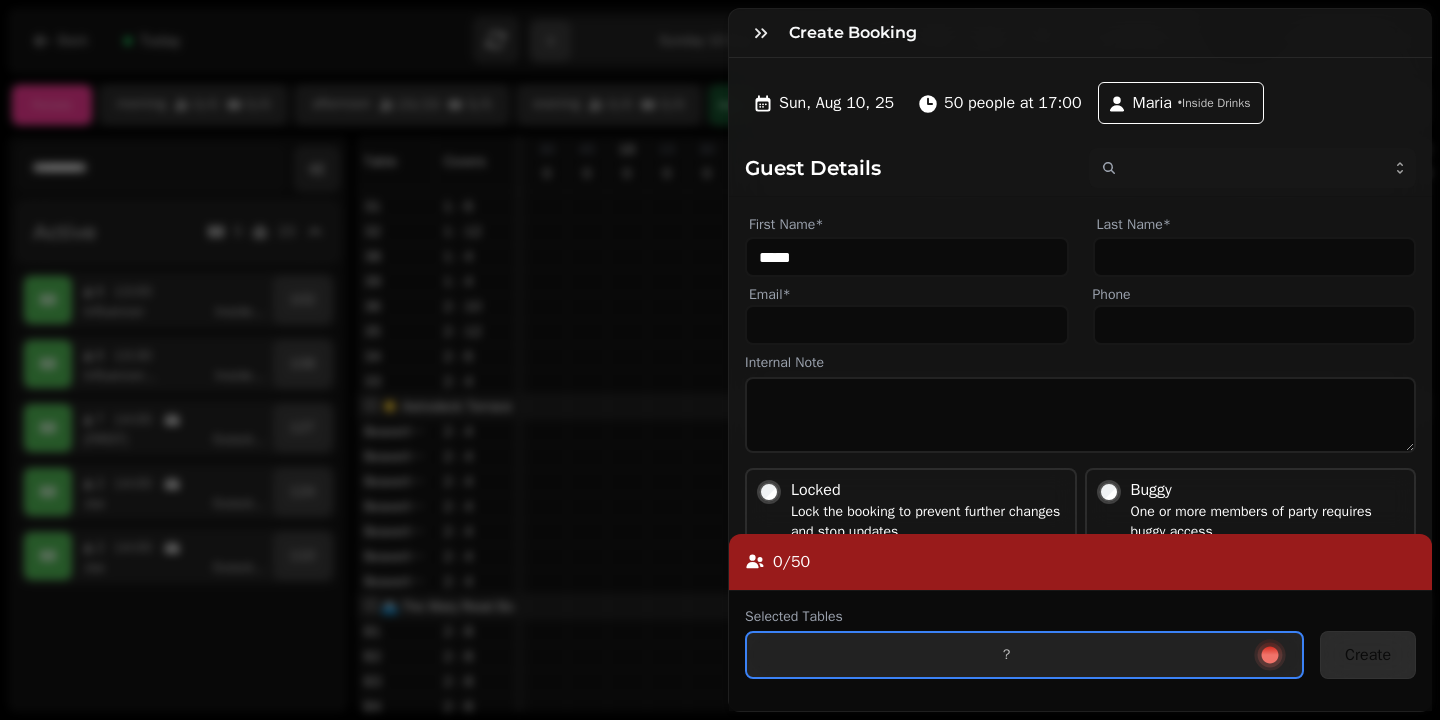 click on "0 / 50" at bounding box center [1080, 562] 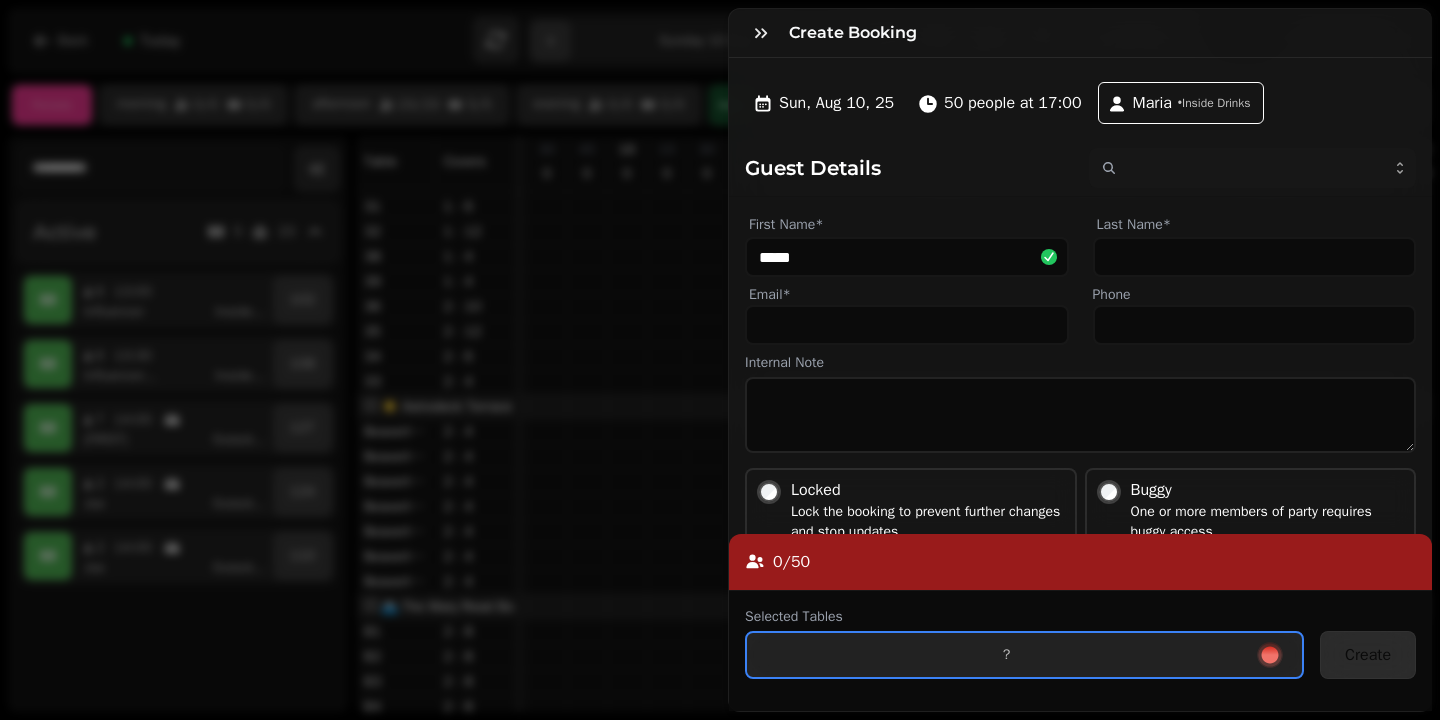 scroll, scrollTop: 0, scrollLeft: 0, axis: both 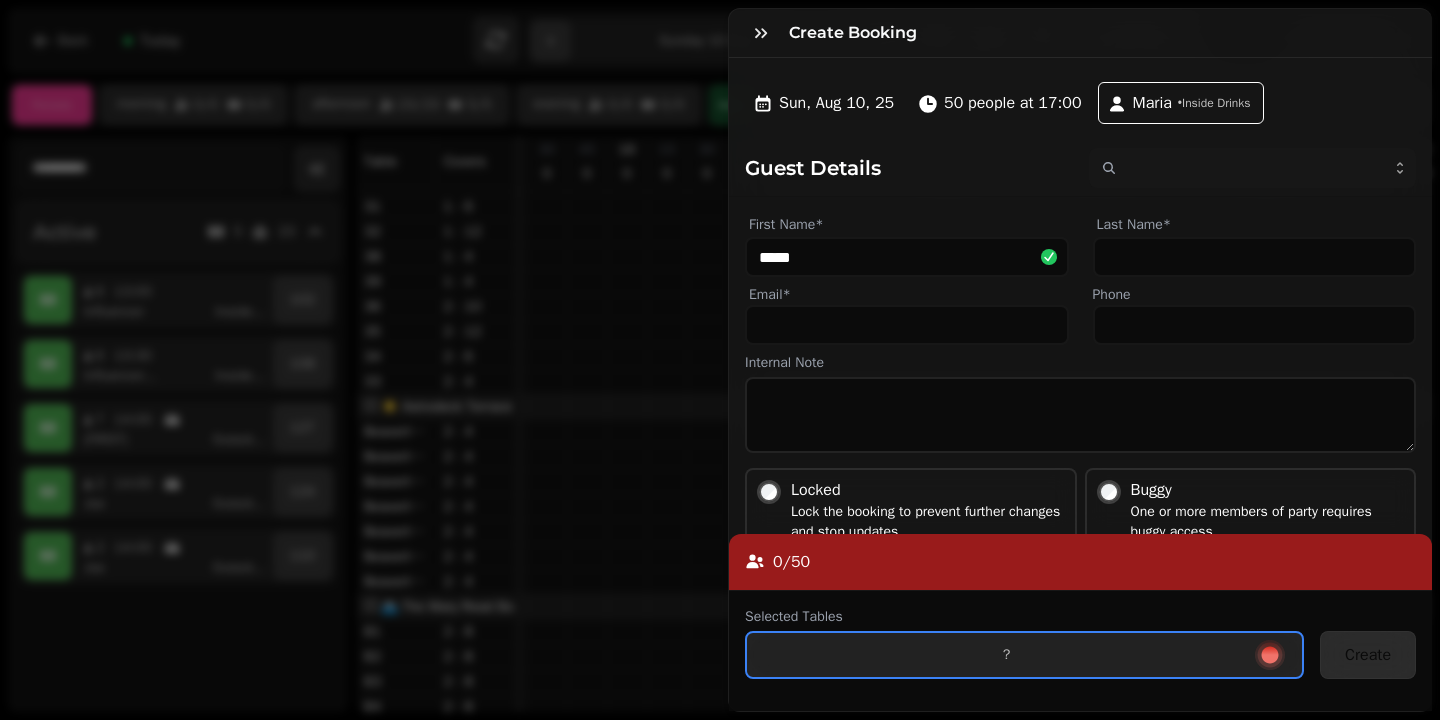 click on "•  Inside Drinks" at bounding box center [1214, 103] 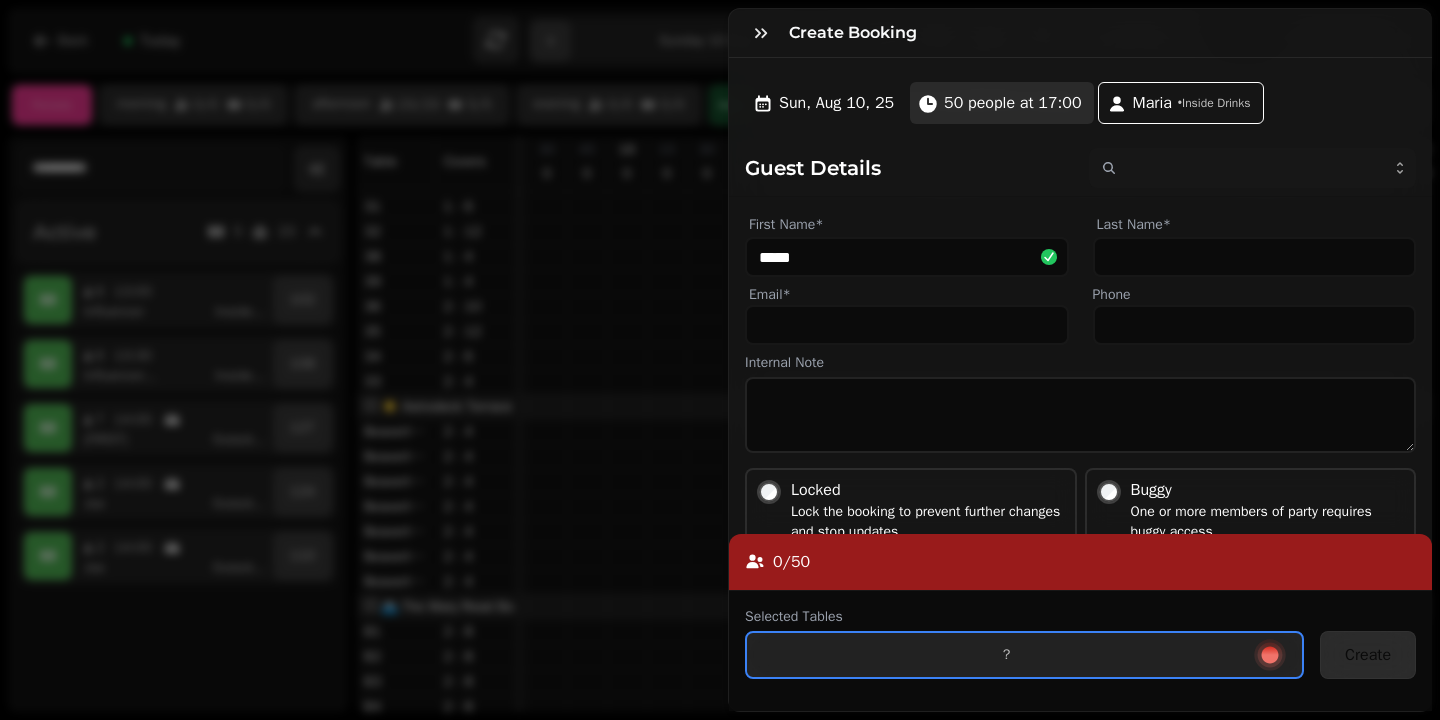 click on "50 people at 17:00" at bounding box center (1012, 103) 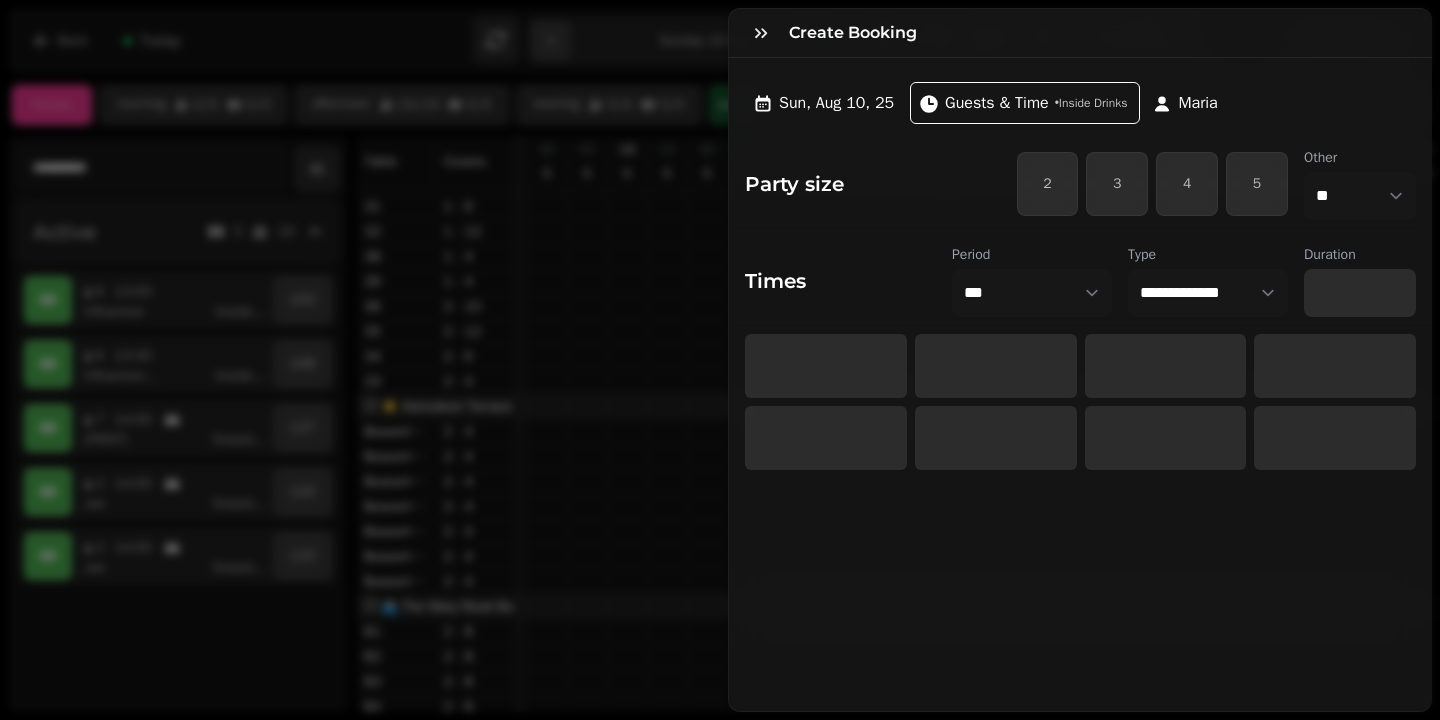 select on "*****" 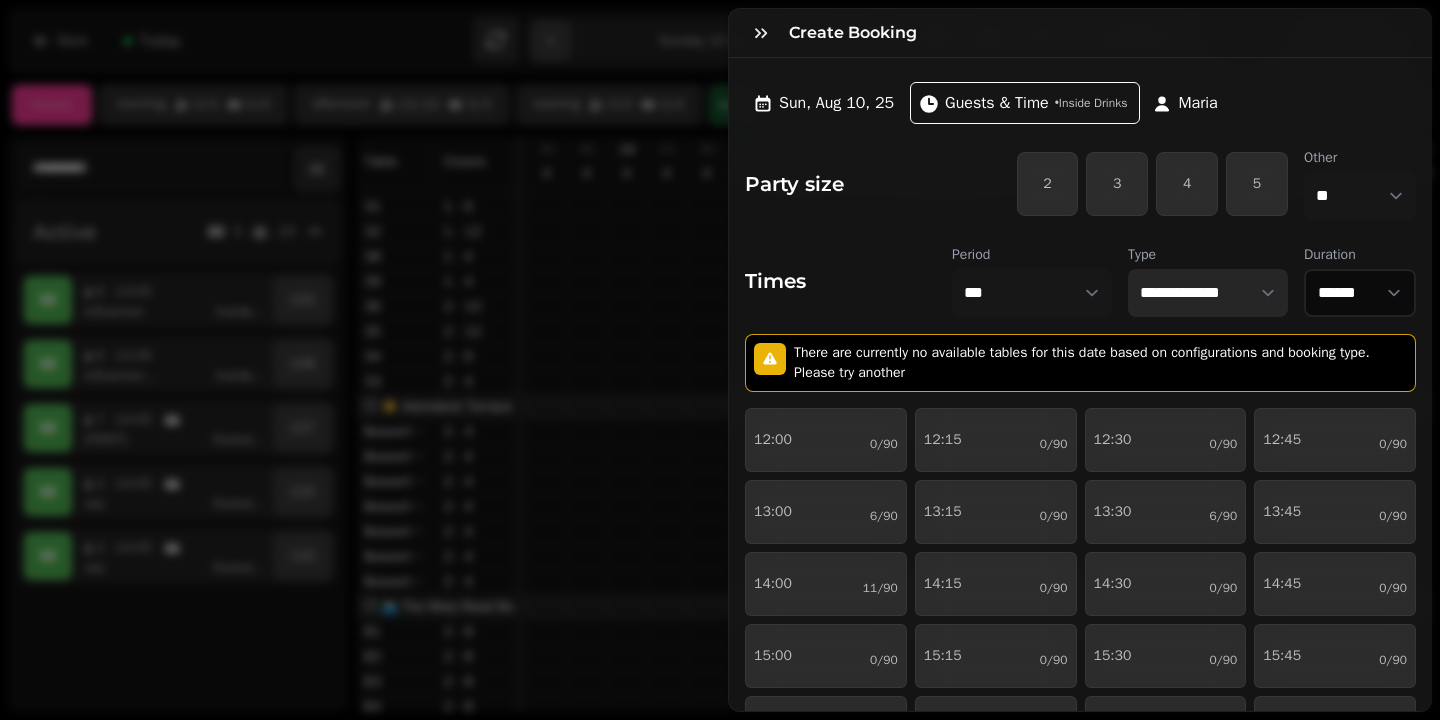 click on "**********" at bounding box center (1208, 293) 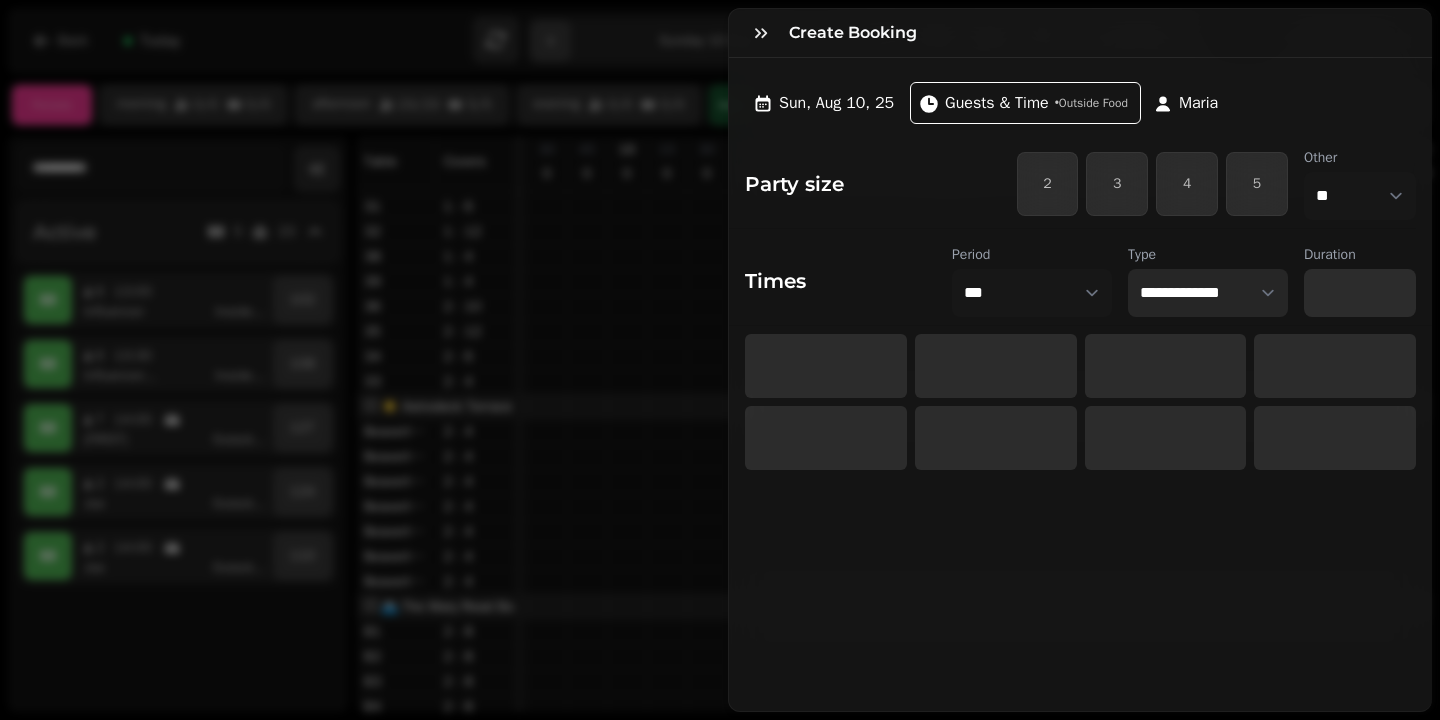 select on "*****" 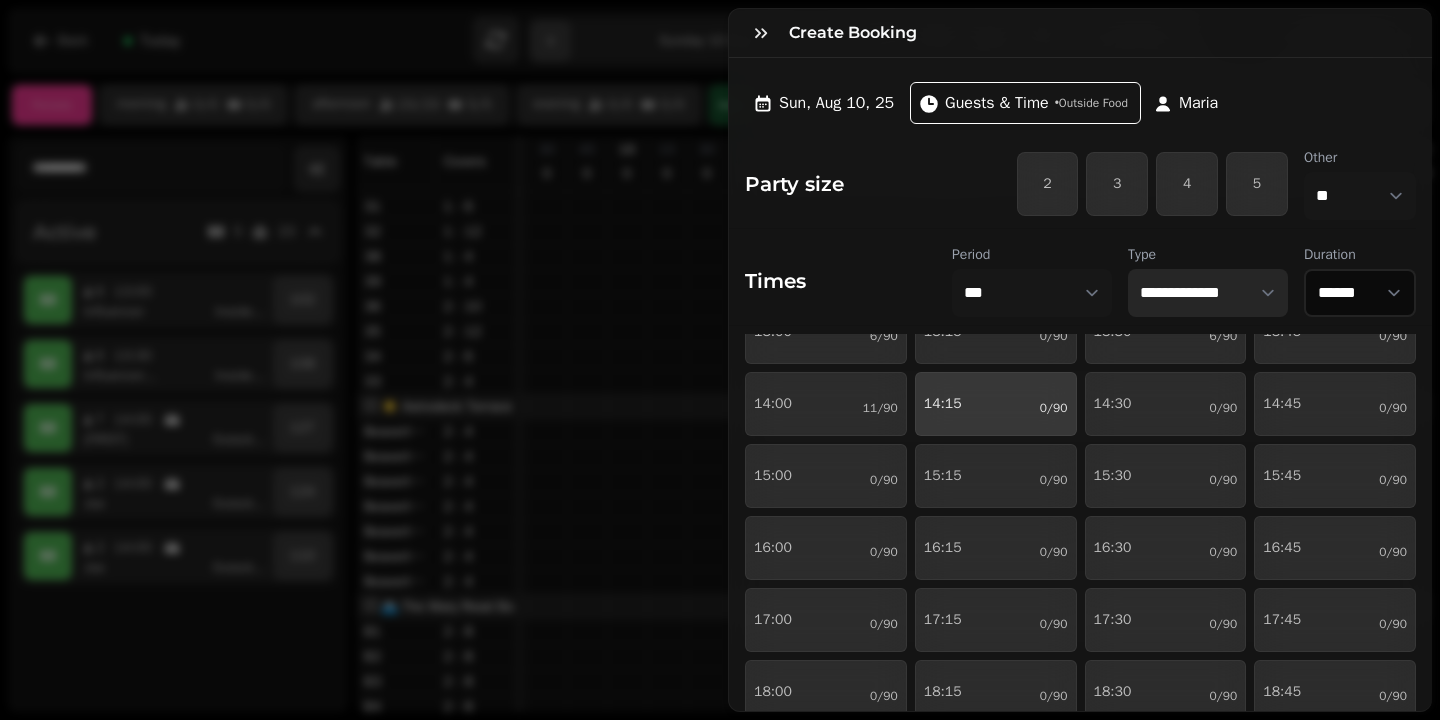 scroll, scrollTop: 181, scrollLeft: 0, axis: vertical 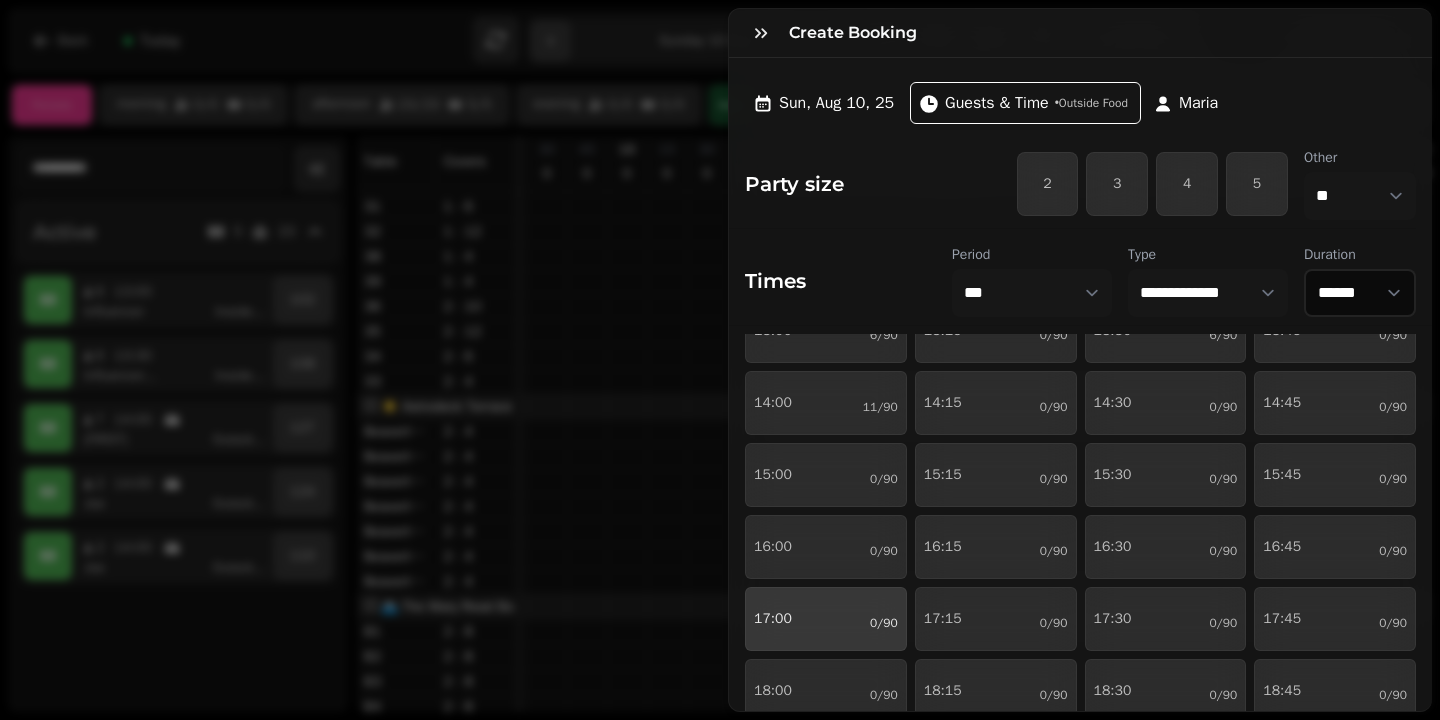 click on "17:00 0/90" at bounding box center (826, 619) 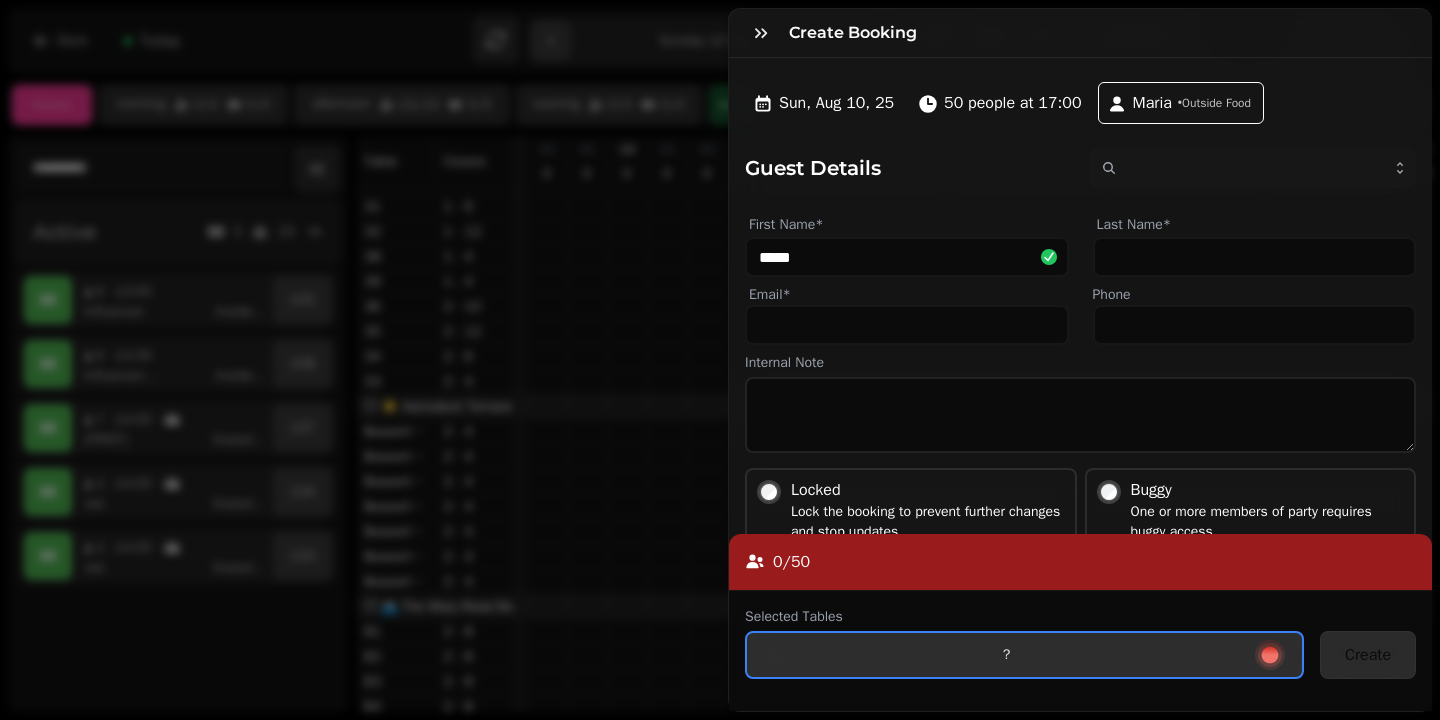click on "?" at bounding box center (1024, 655) 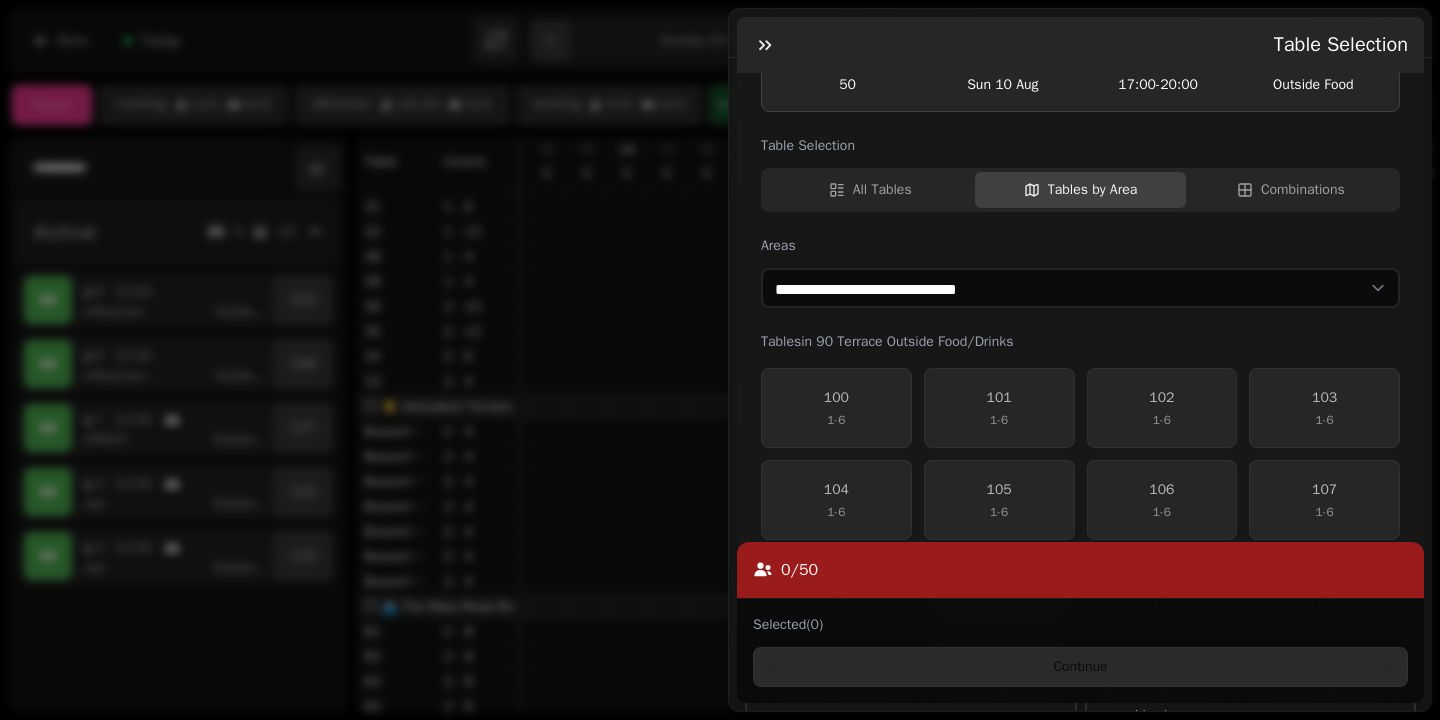 scroll, scrollTop: 145, scrollLeft: 0, axis: vertical 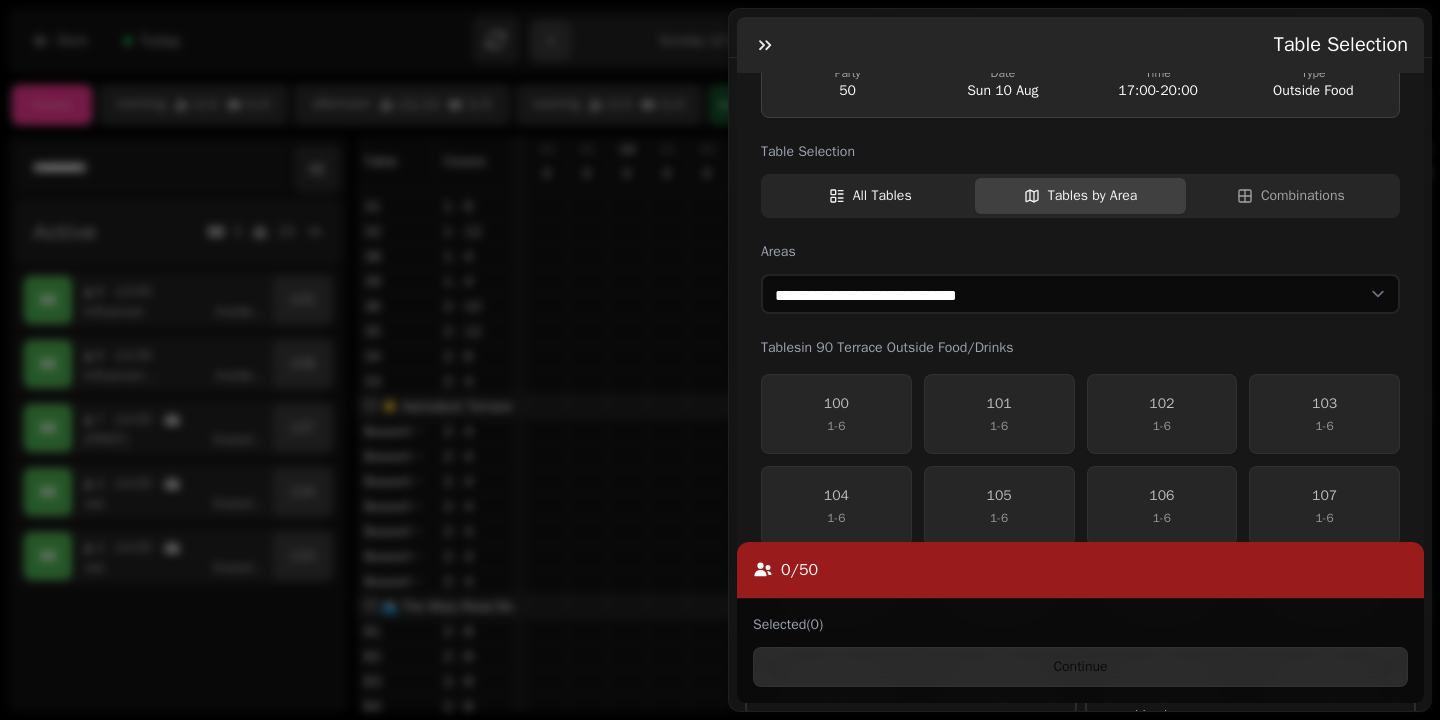click on "All Tables" at bounding box center (882, 196) 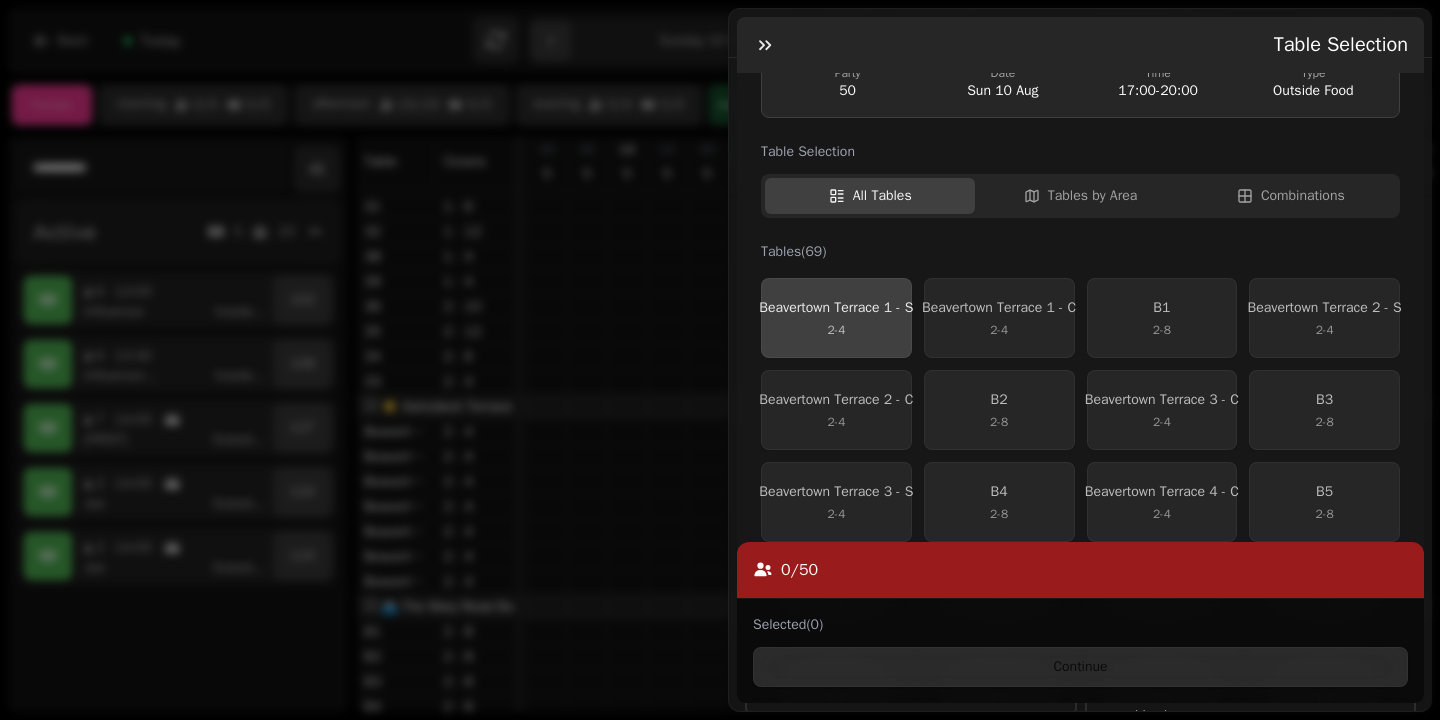 click on "Beavertown Terrace 1 - S" at bounding box center [836, 308] 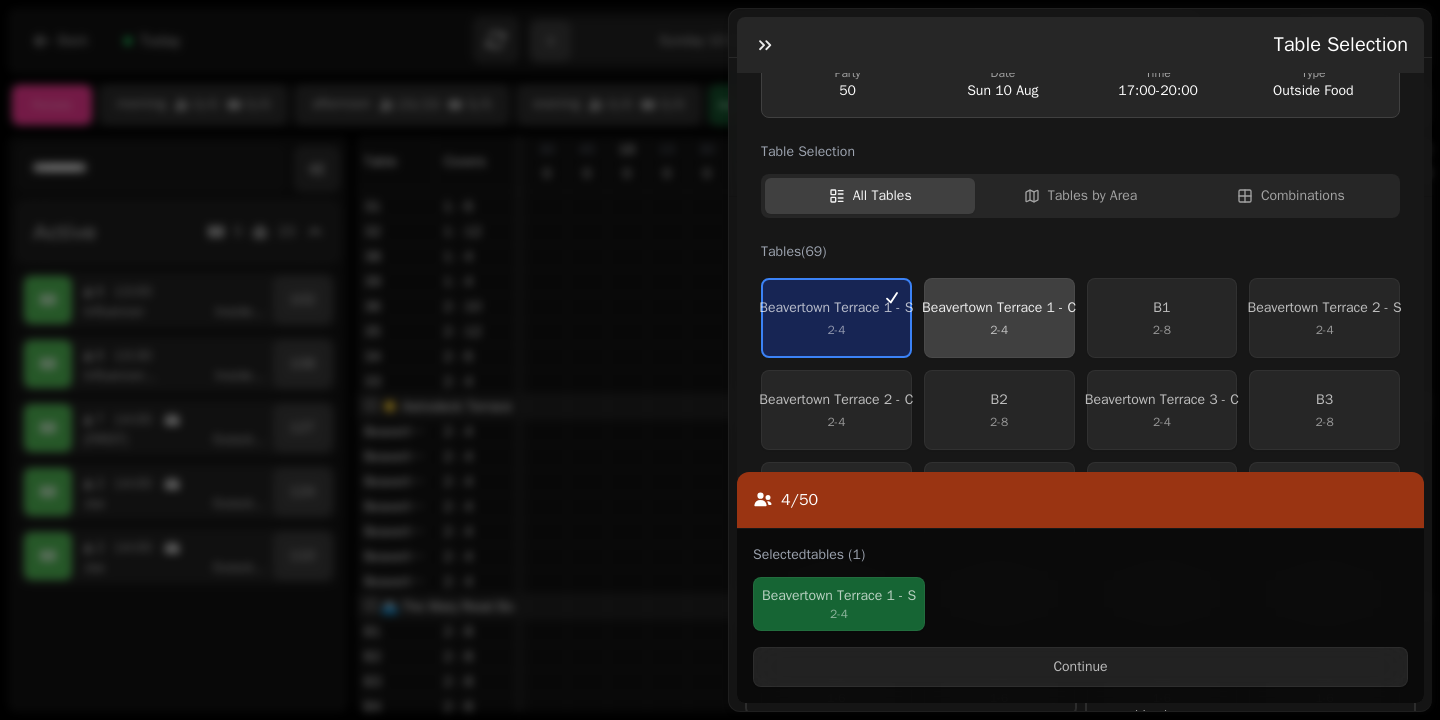 click on "Beavertown Terrace 1 - C" at bounding box center [999, 308] 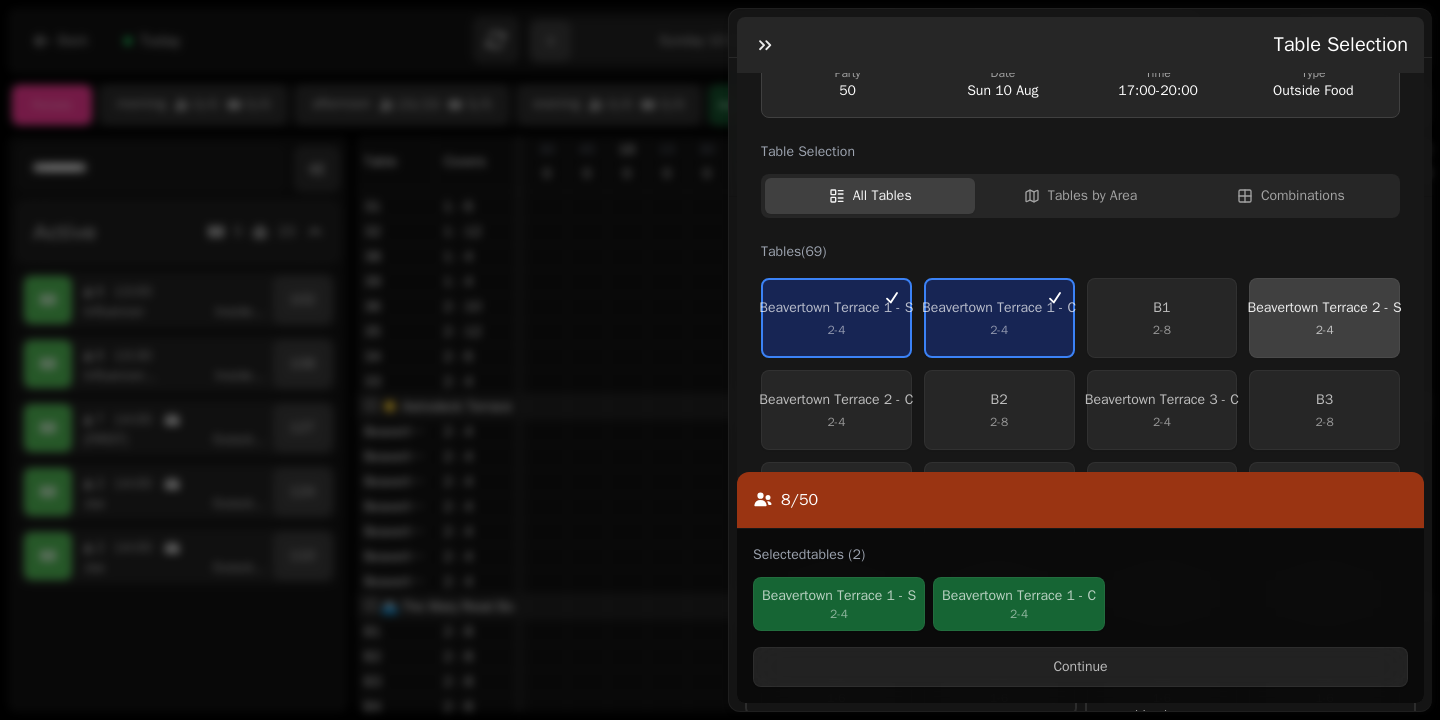 click on "[STREET] [NUMBER] - S [NUMBER] - [NUMBER]" at bounding box center (1324, 318) 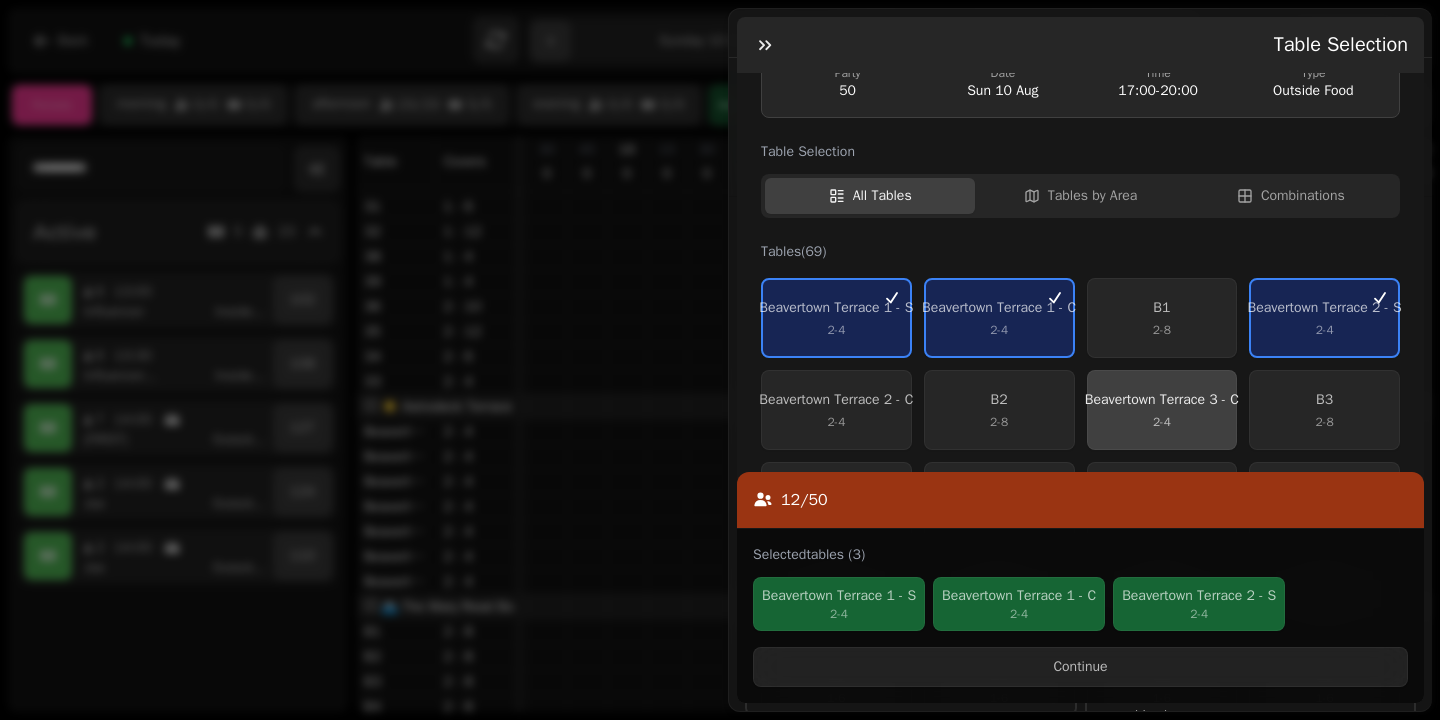 click on "2  -  4" at bounding box center [1162, 422] 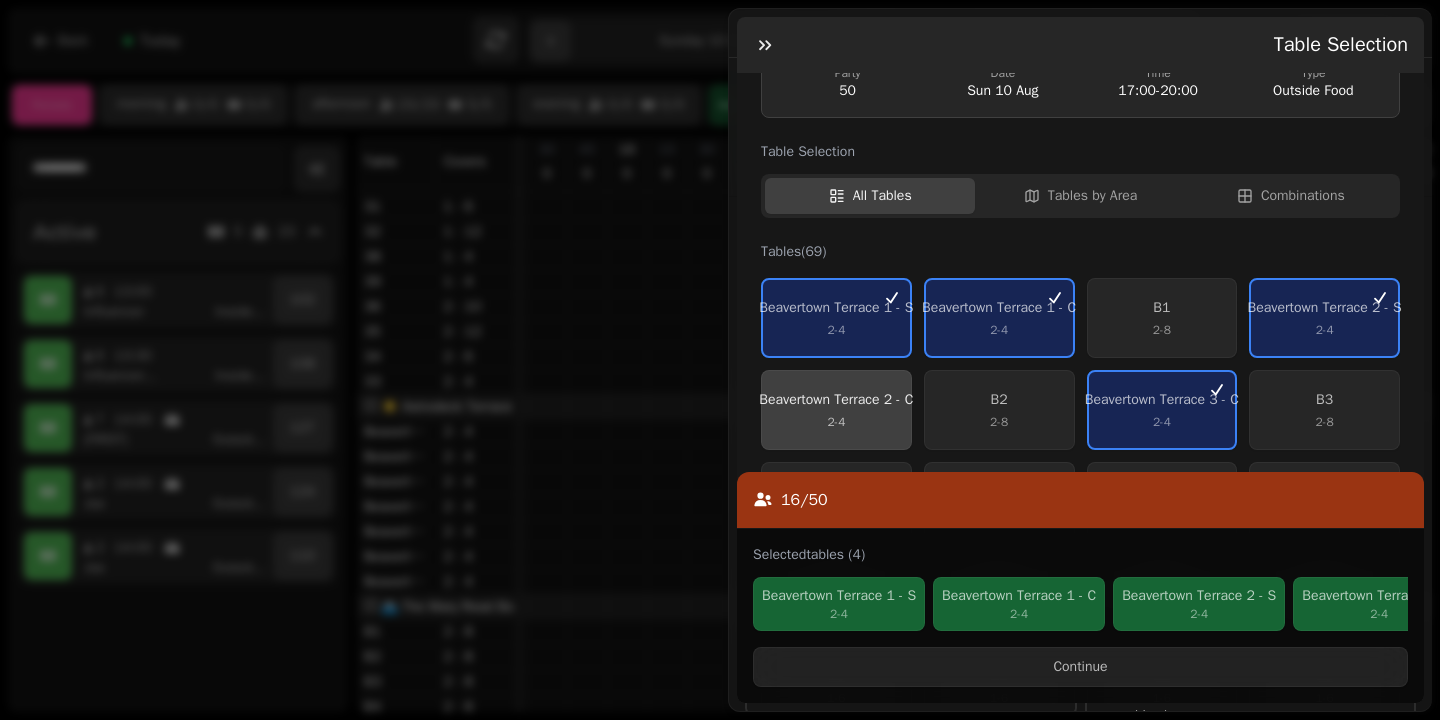 click on "2  -  4" at bounding box center [836, 422] 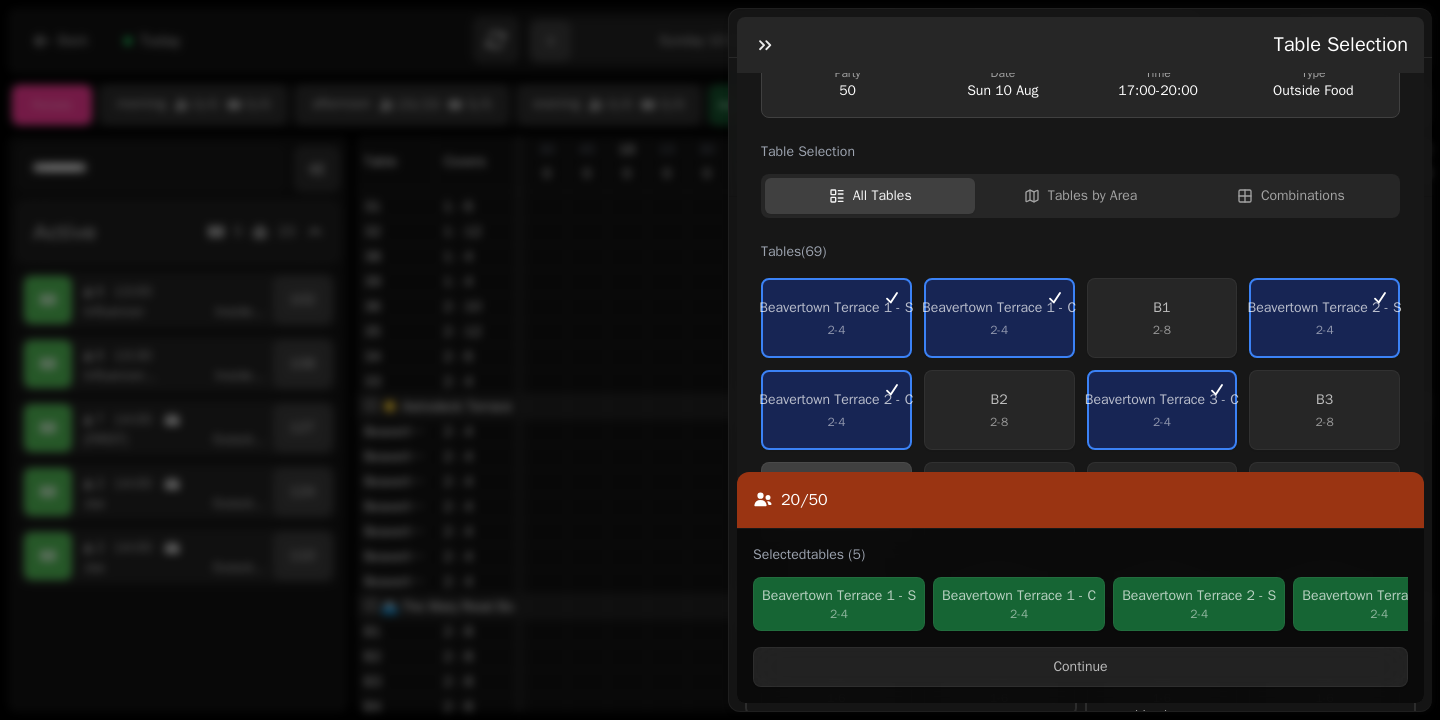 scroll, scrollTop: 294, scrollLeft: 0, axis: vertical 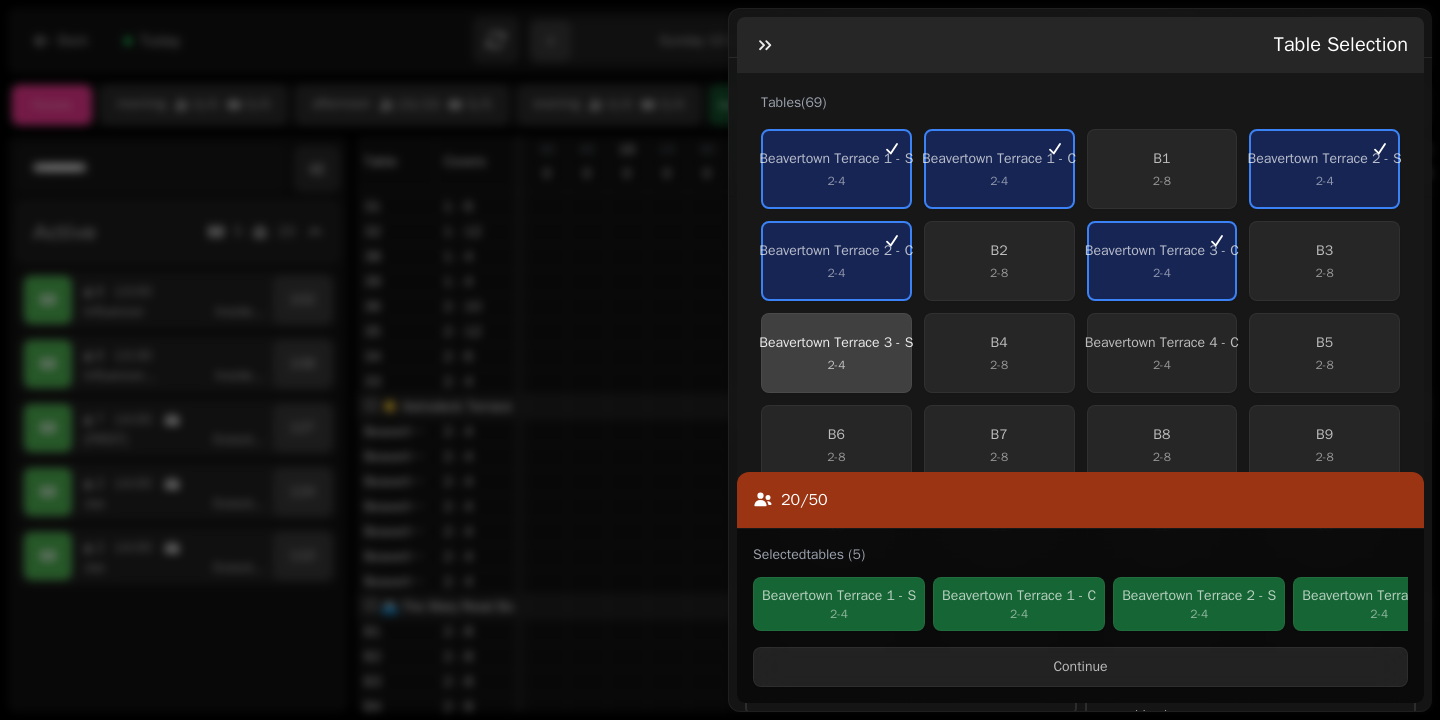 click on "Beavertown Terrace 3 - S" at bounding box center [836, 343] 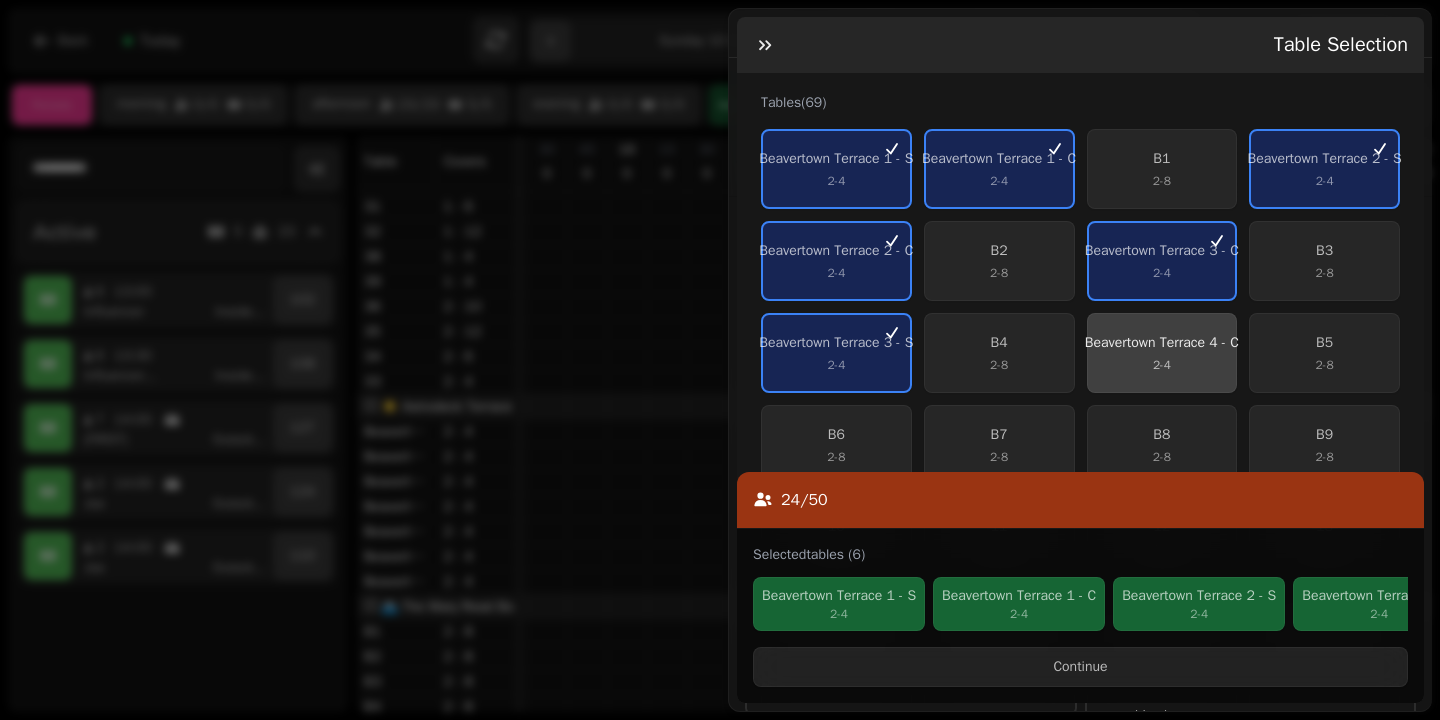 click on "2  -  4" at bounding box center [1162, 365] 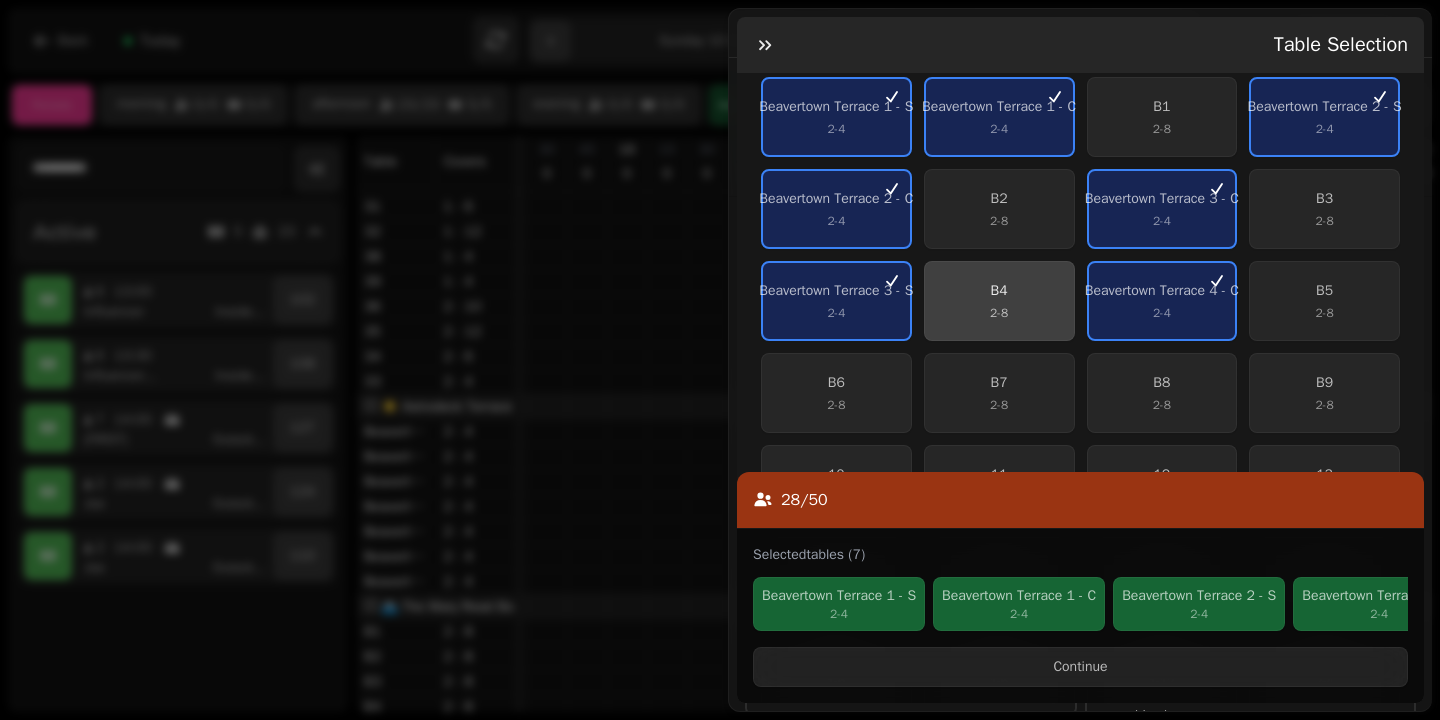 scroll, scrollTop: 350, scrollLeft: 0, axis: vertical 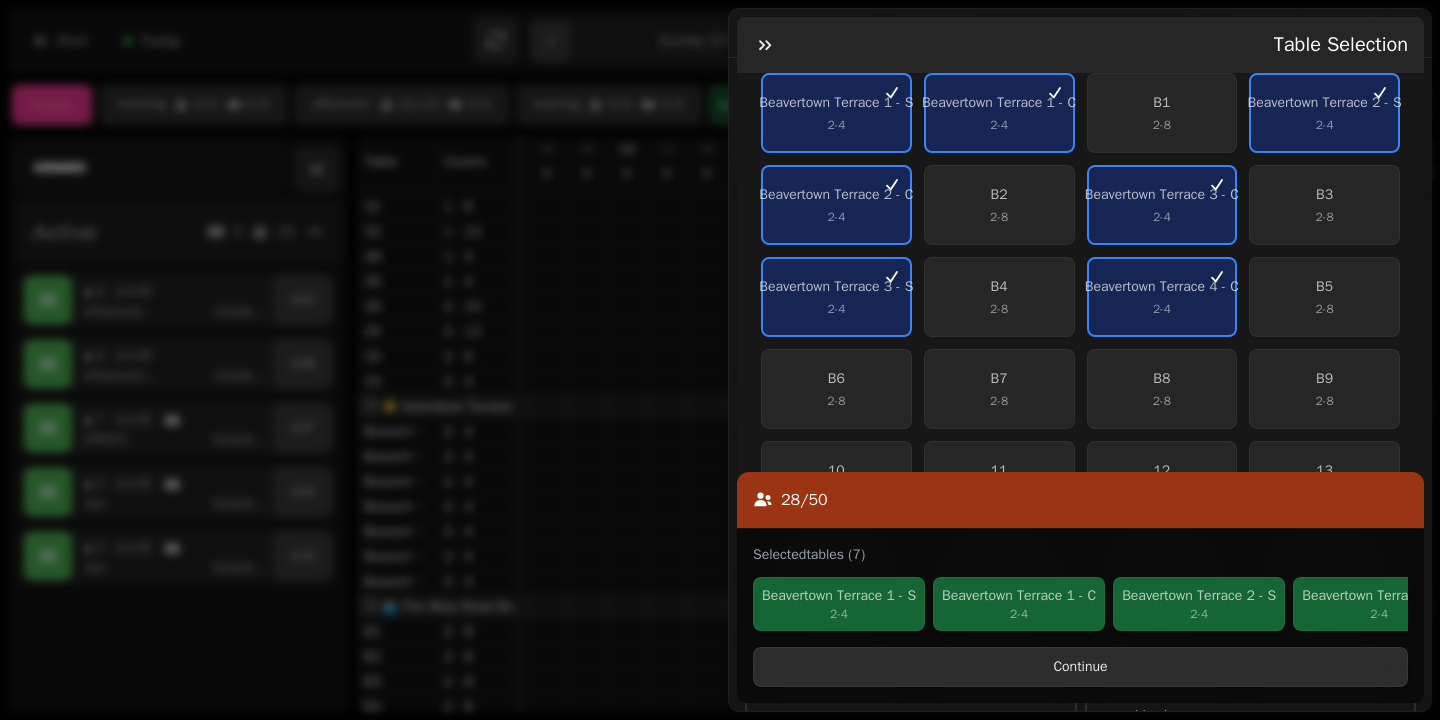 click on "Continue" at bounding box center [1080, 667] 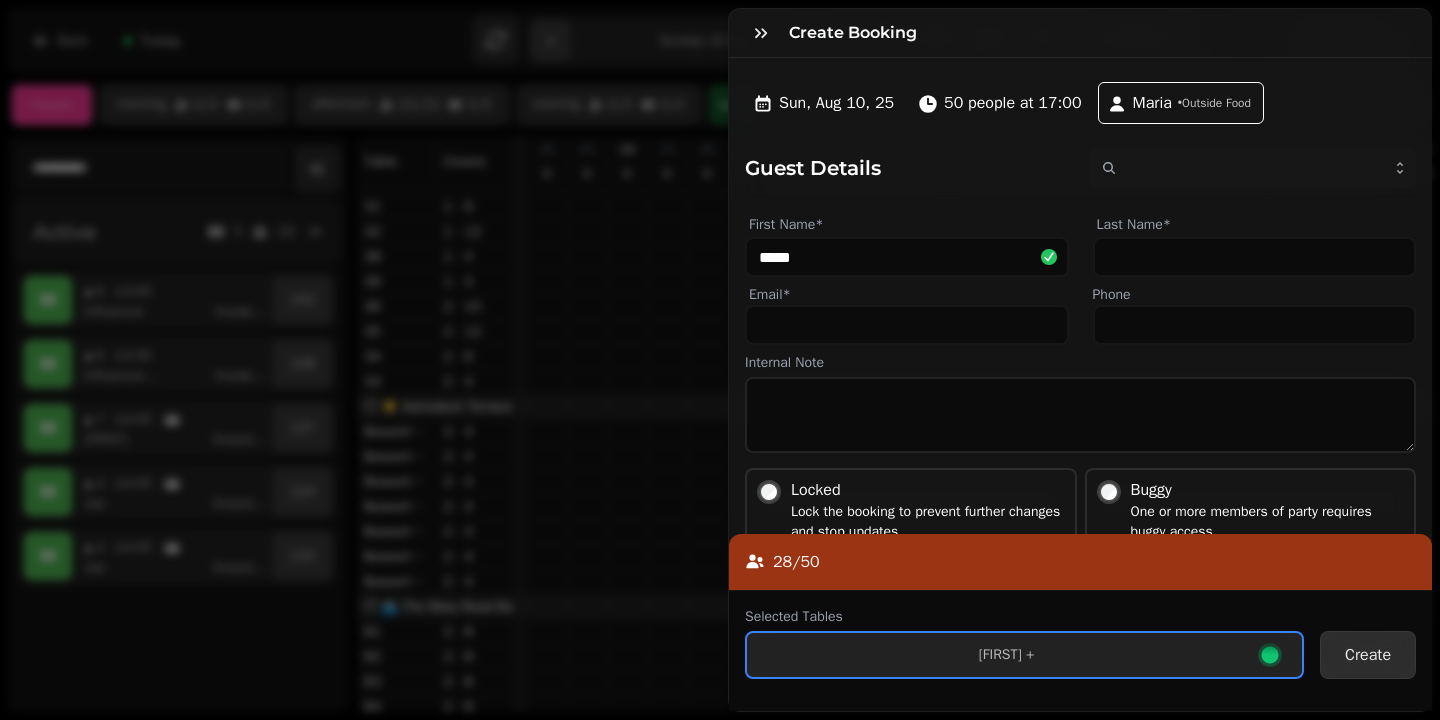 click on "Create" at bounding box center [1368, 655] 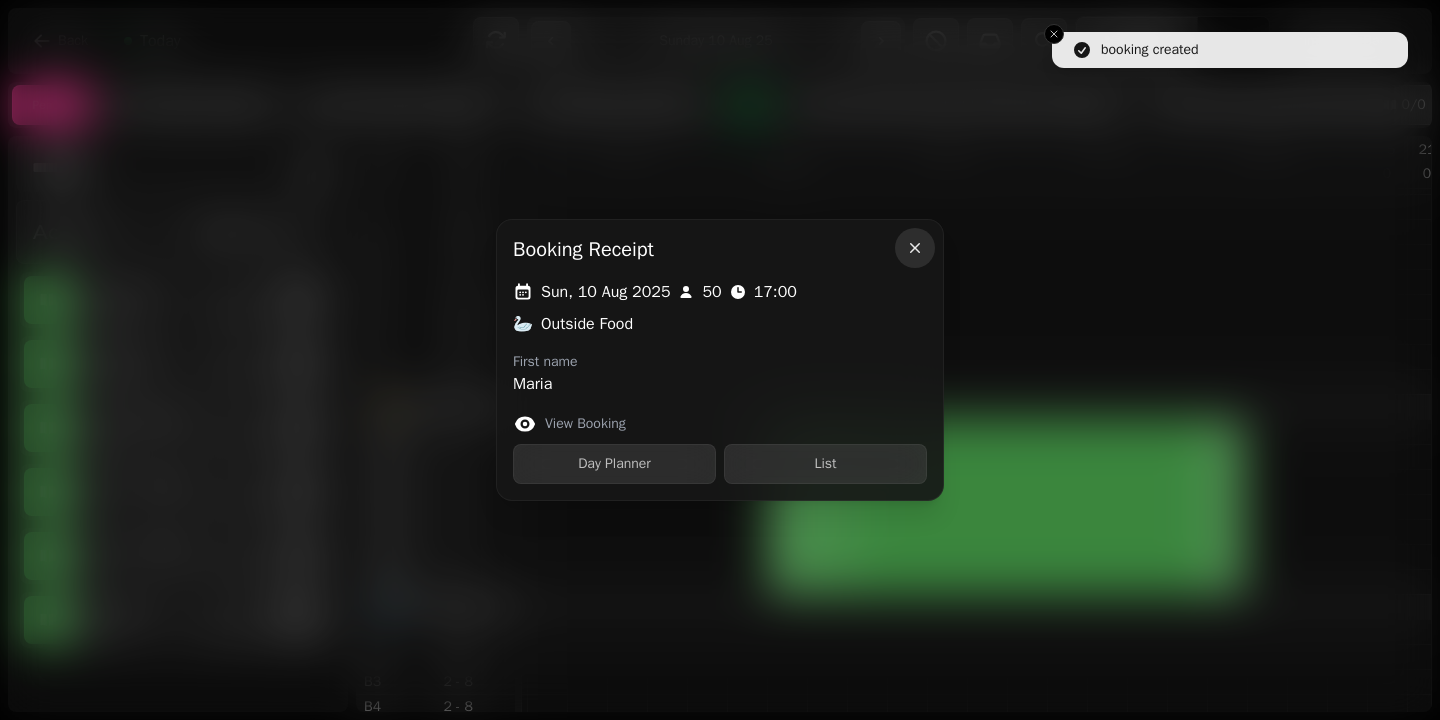 click 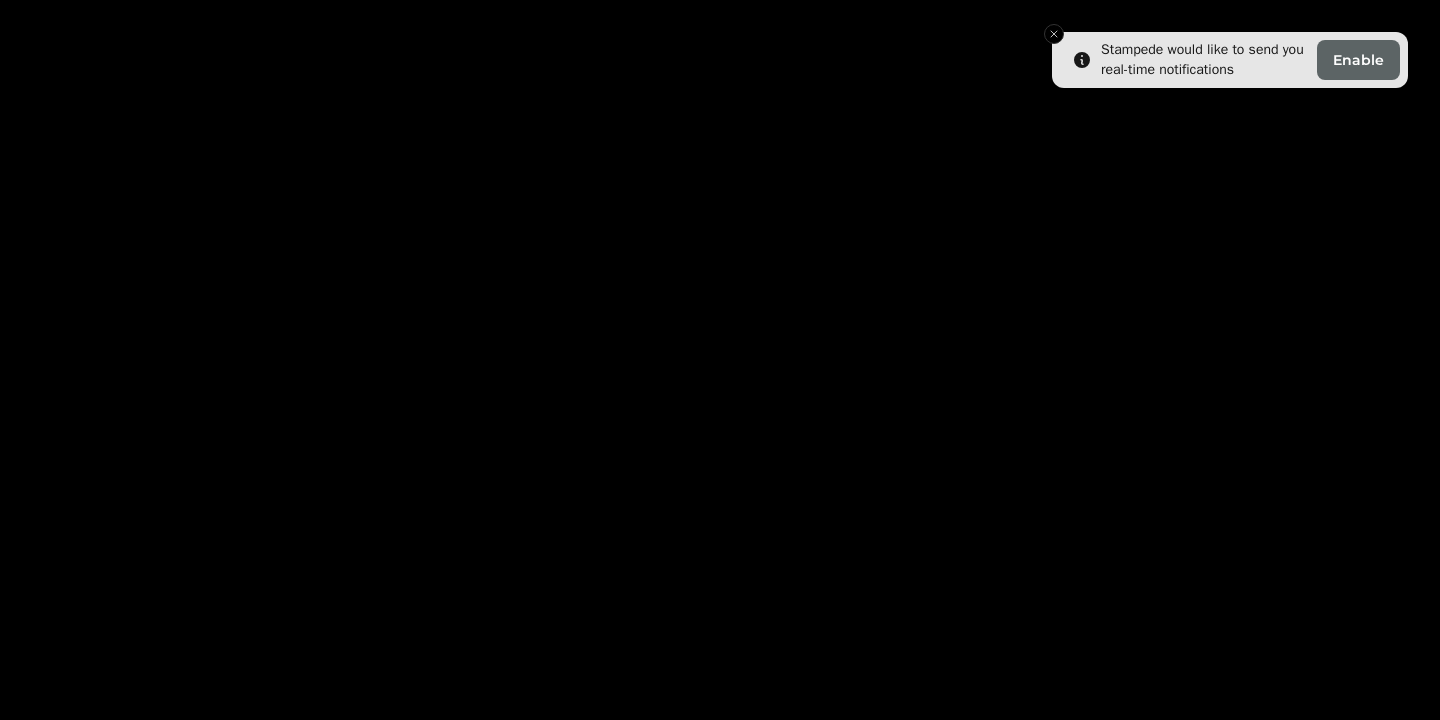 scroll, scrollTop: 0, scrollLeft: 0, axis: both 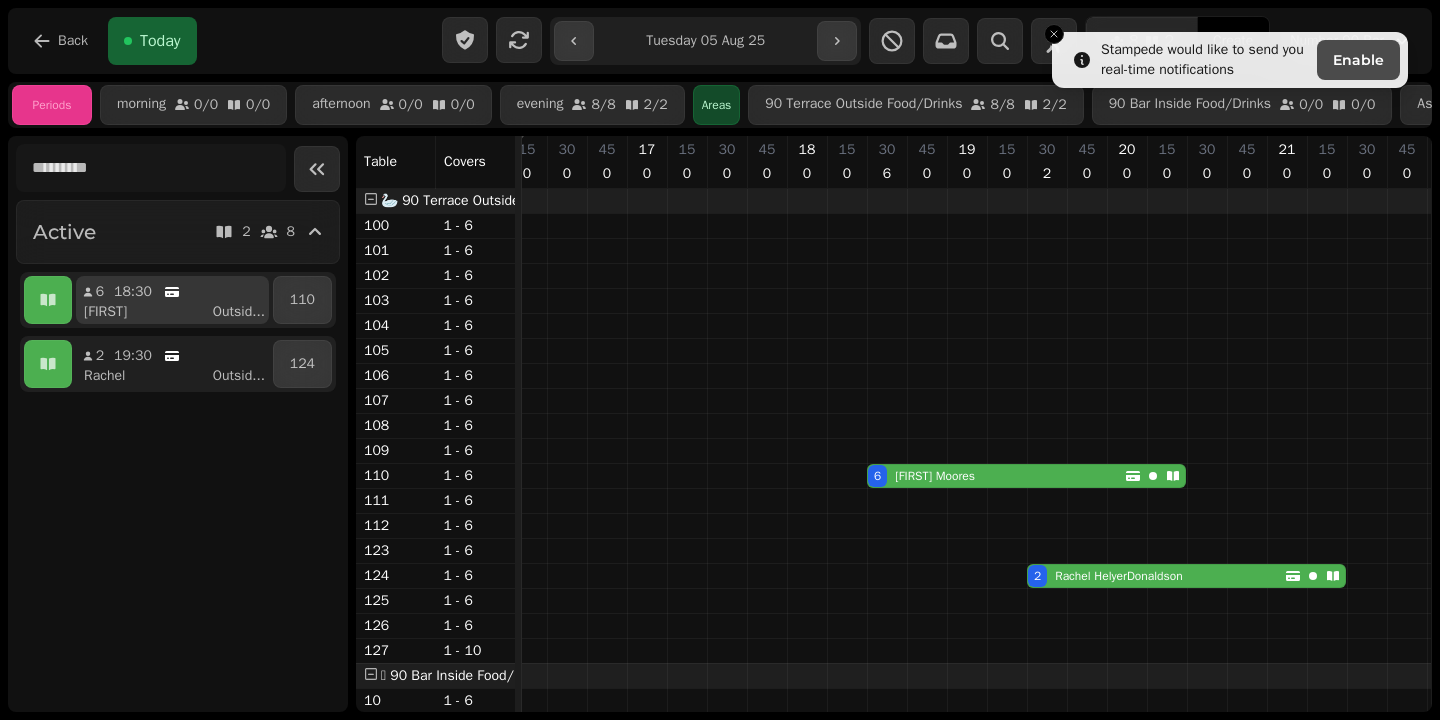 click on "Emily Outsid ..." at bounding box center (180, 312) 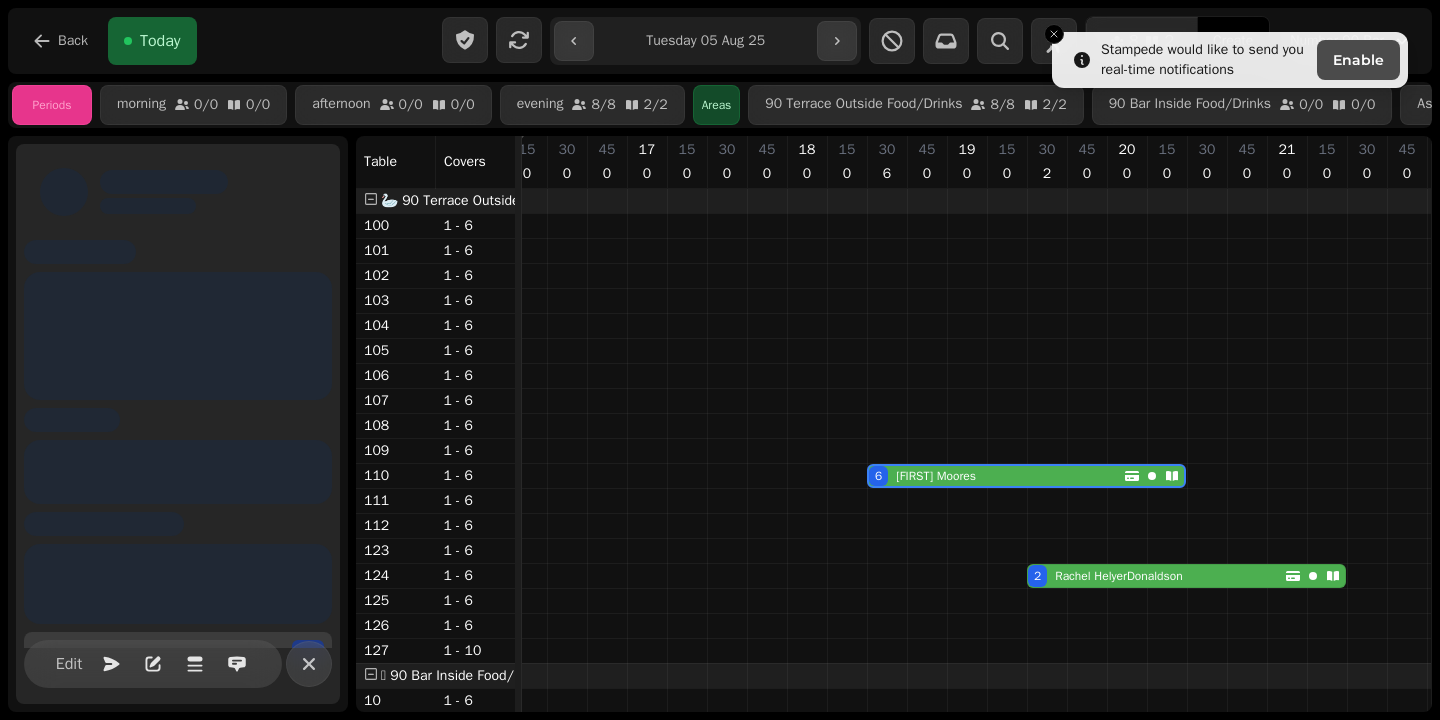 scroll, scrollTop: 0, scrollLeft: 891, axis: horizontal 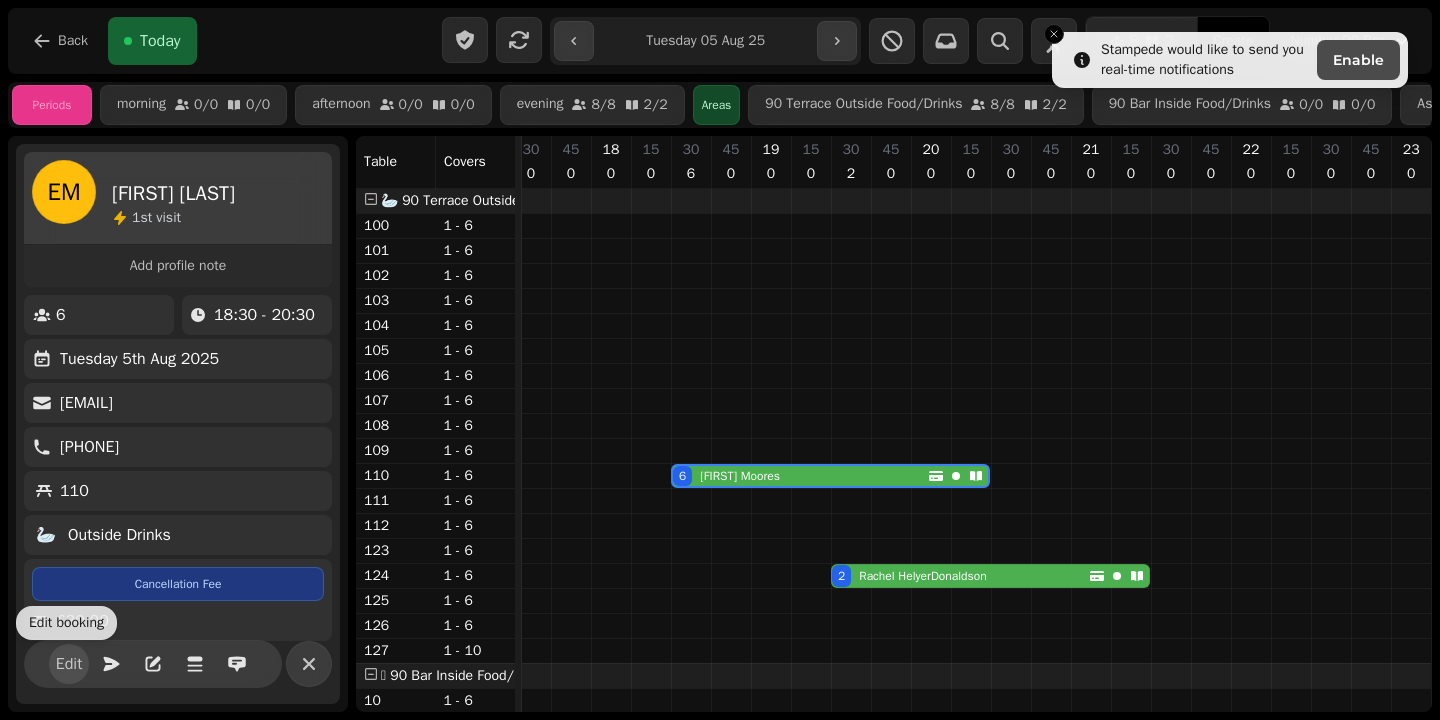 click on "Edit" at bounding box center [69, 664] 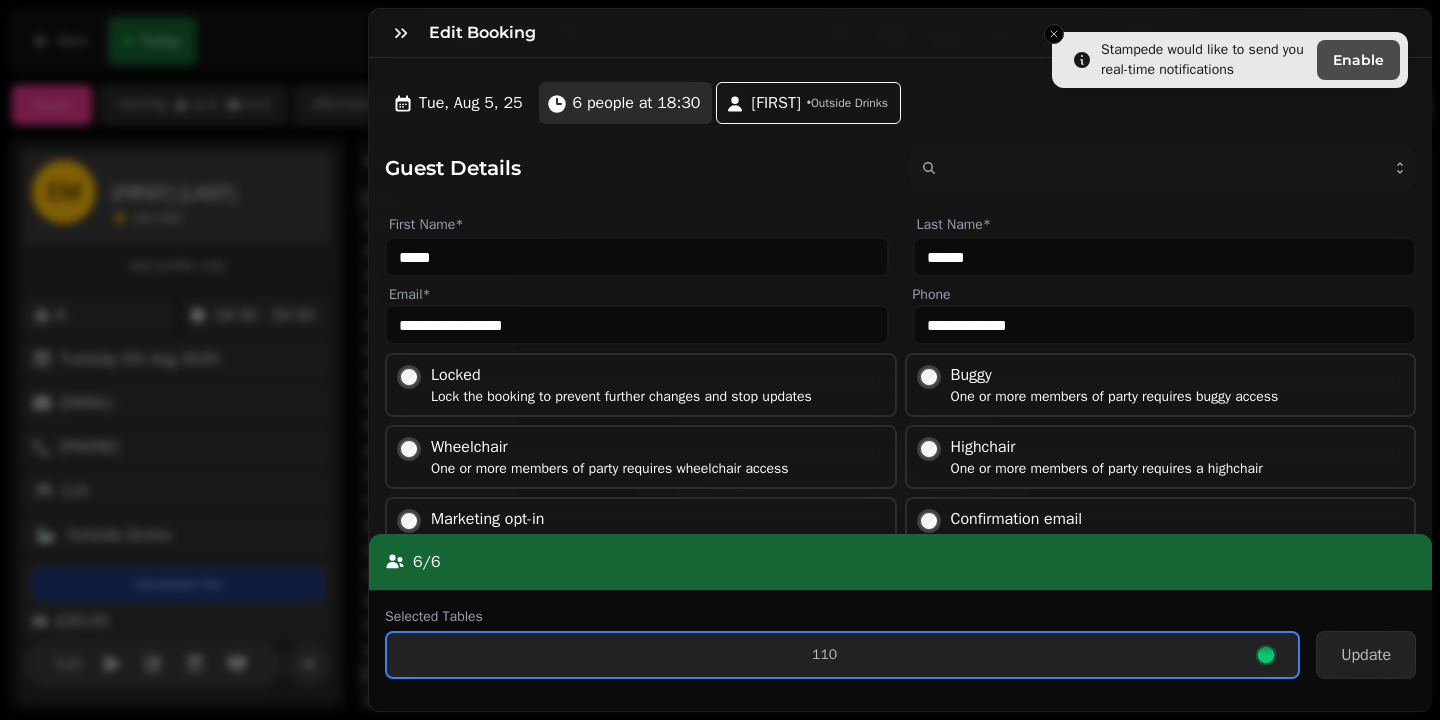 click on "6 people at 18:30" at bounding box center (637, 103) 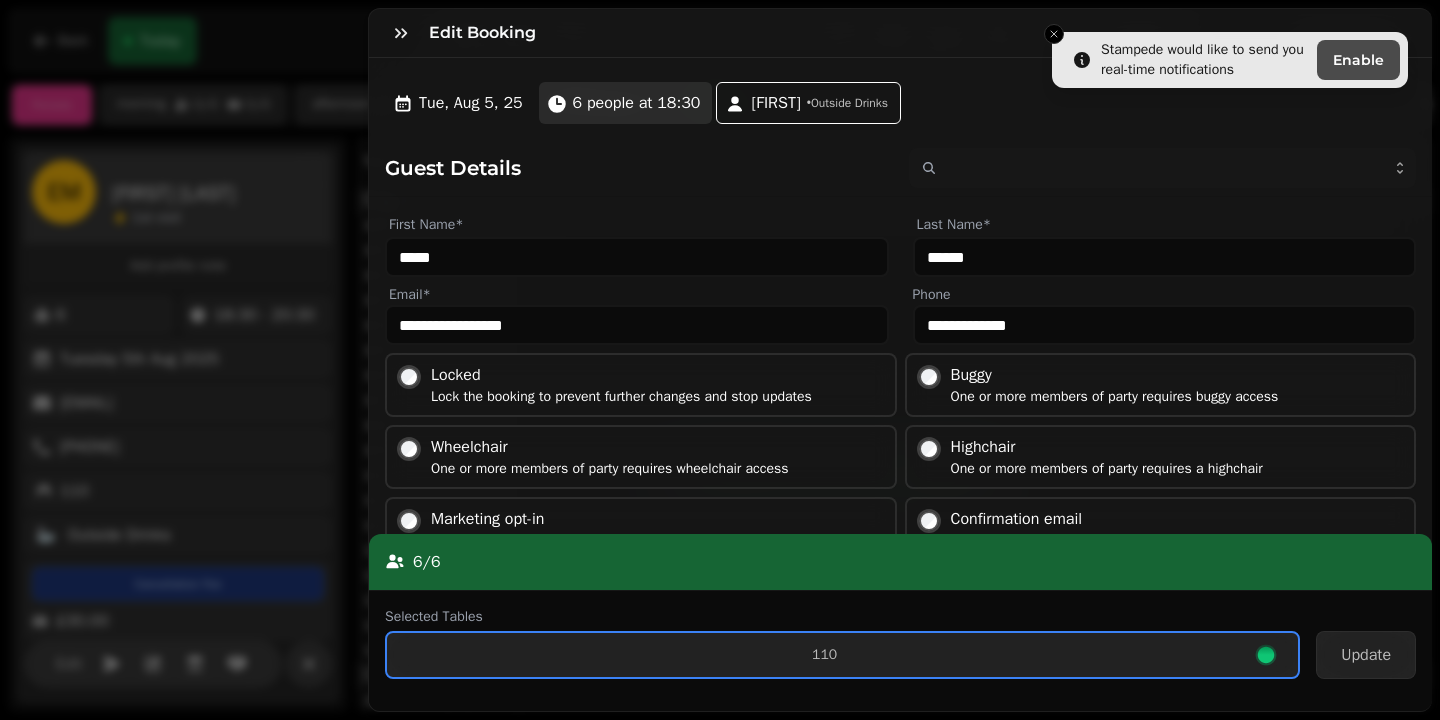 select on "*" 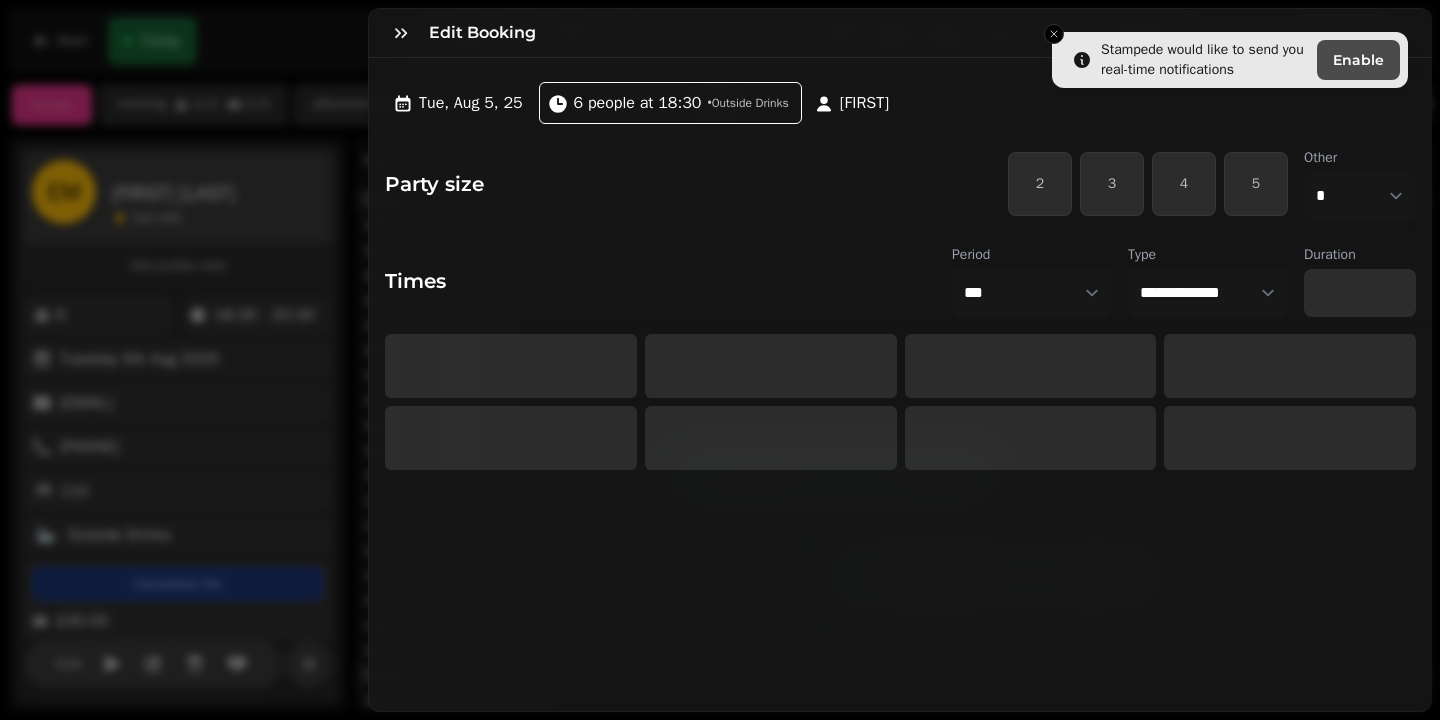 select on "****" 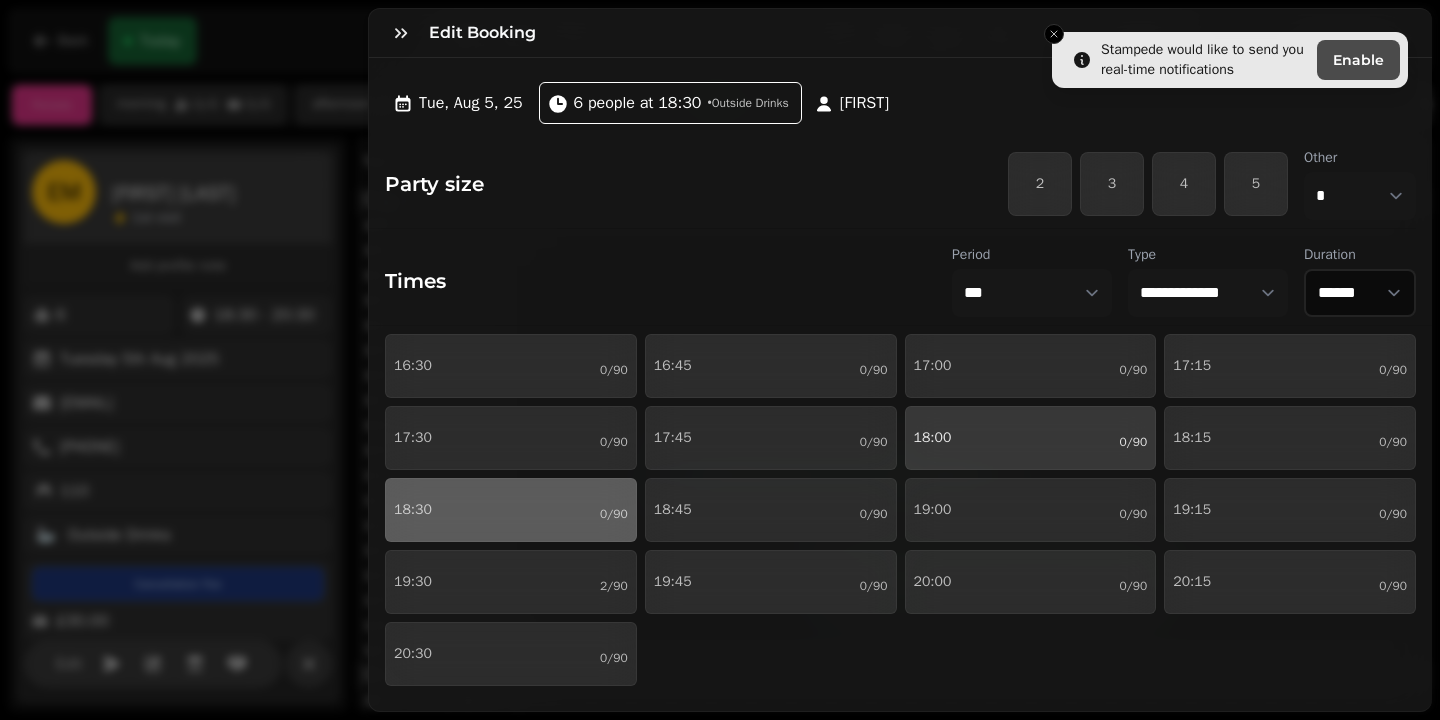 click on "18:00 0/90" at bounding box center (1031, 438) 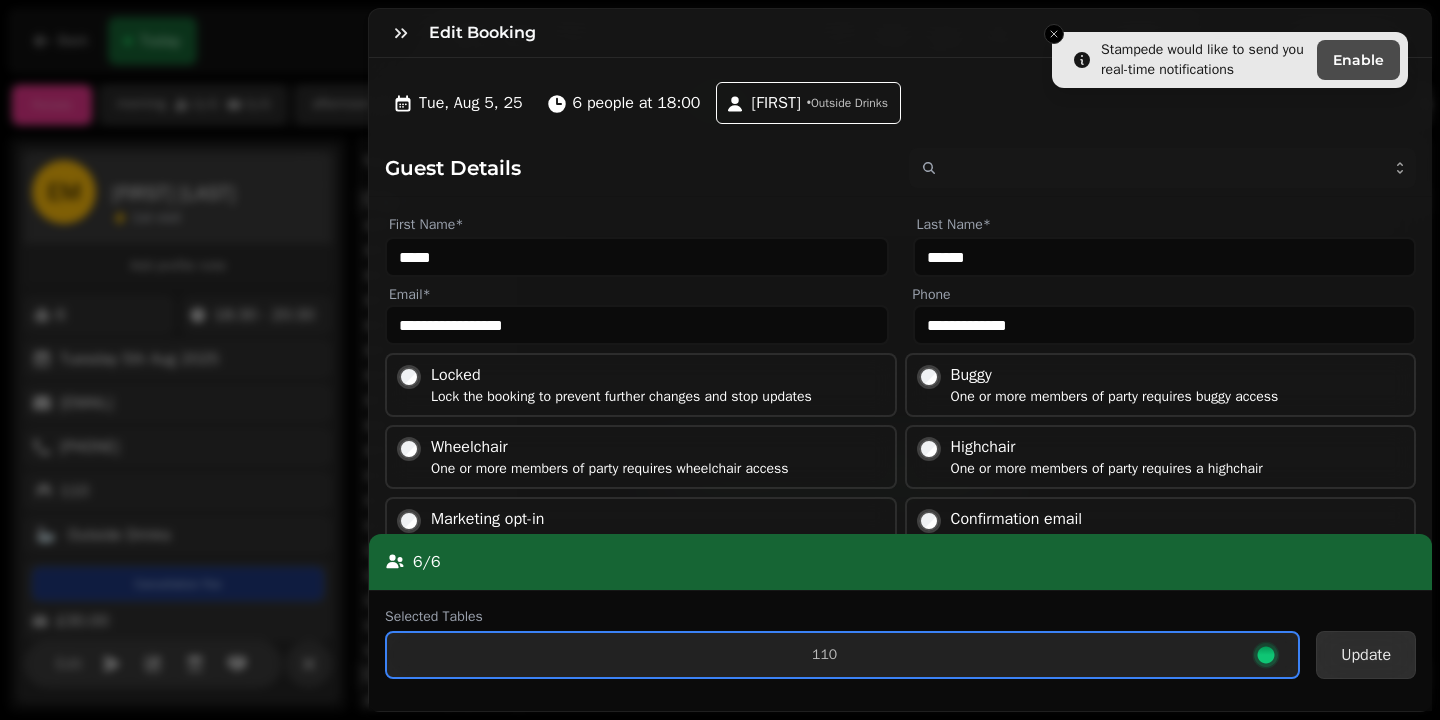 click on "Update" at bounding box center (1366, 655) 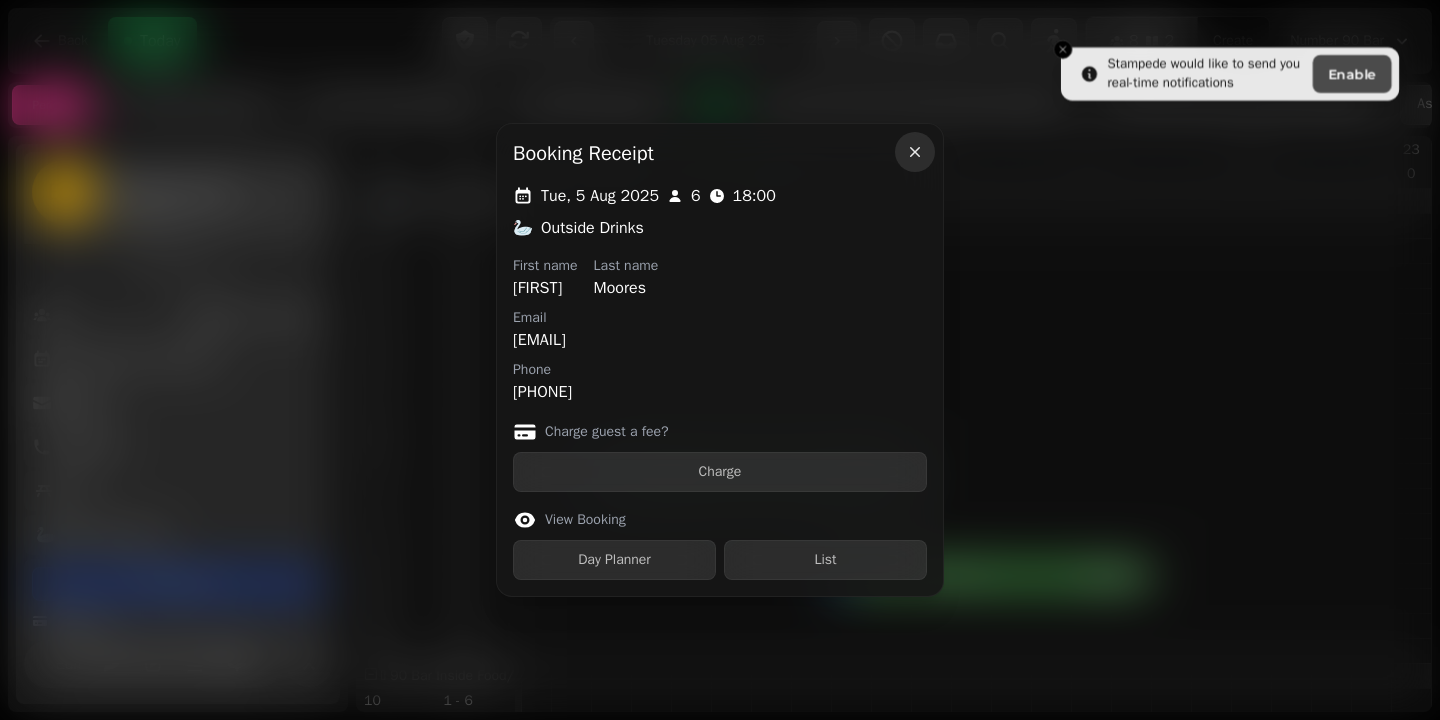 click 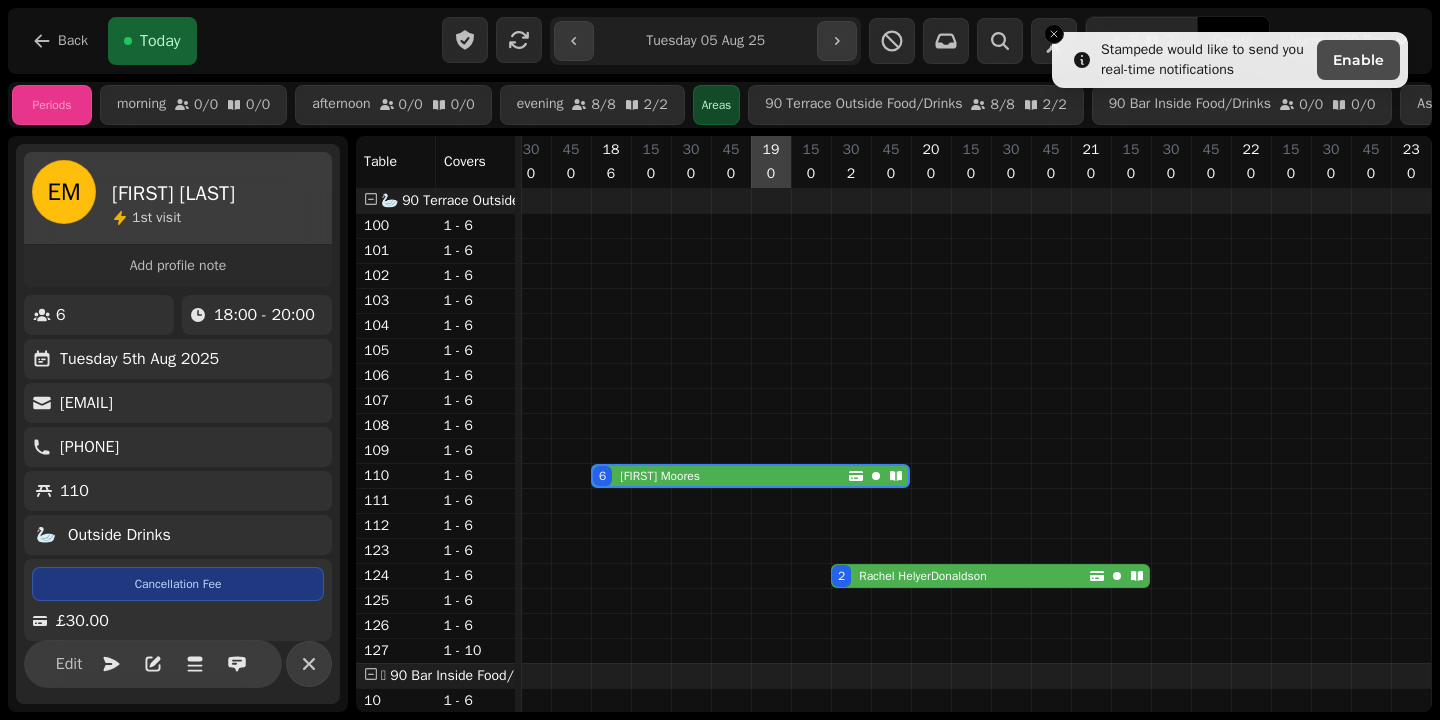 scroll, scrollTop: 30, scrollLeft: 891, axis: both 